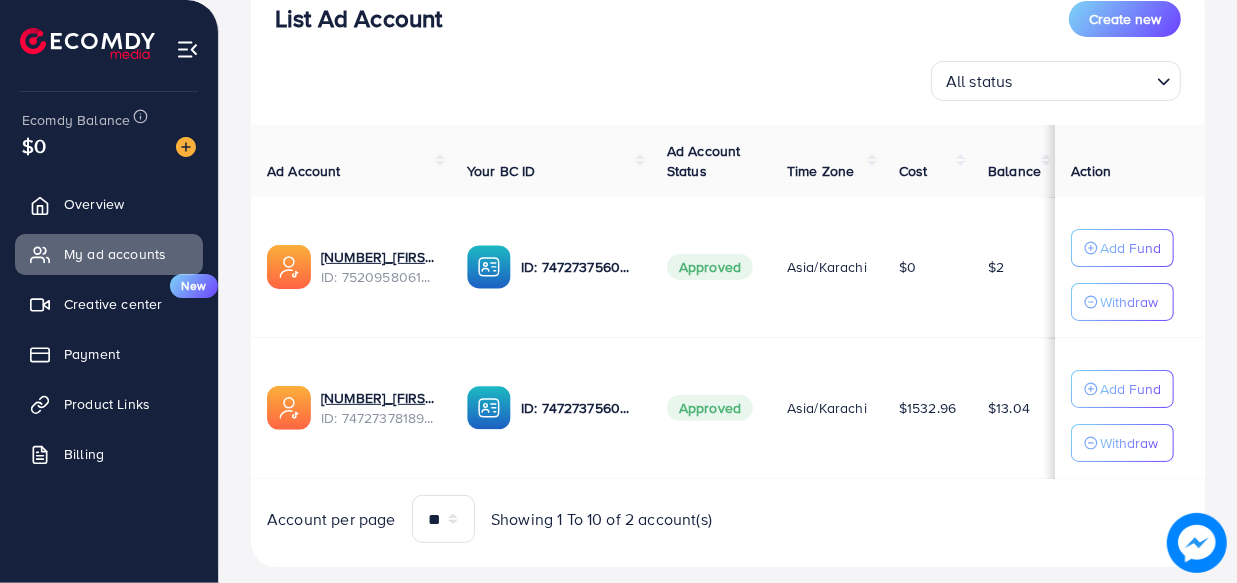scroll, scrollTop: 302, scrollLeft: 0, axis: vertical 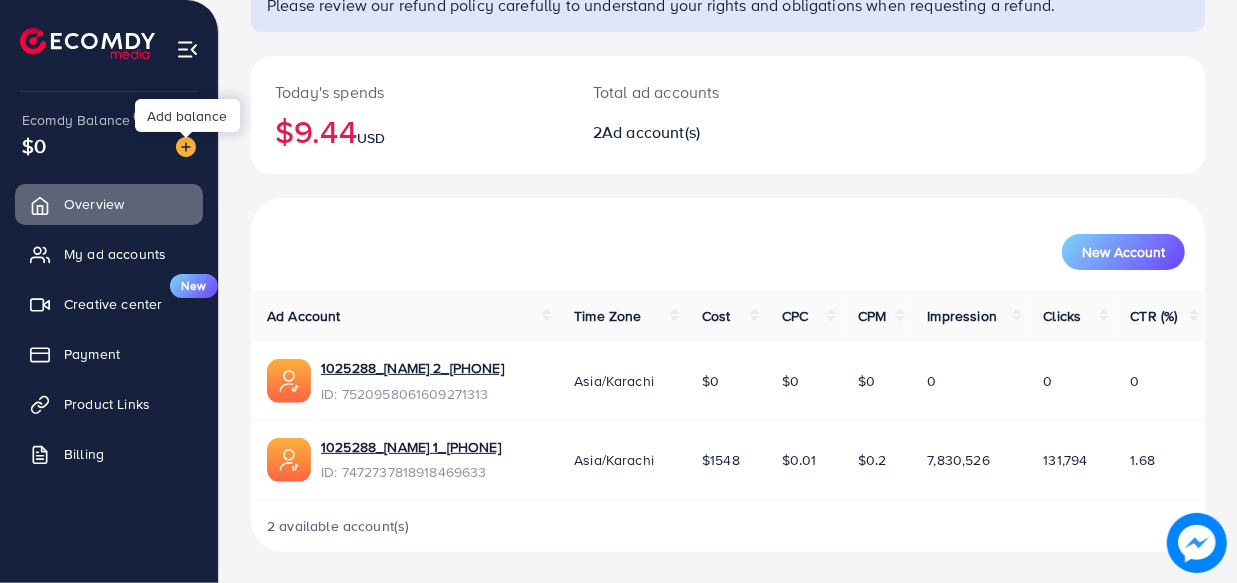 click at bounding box center (186, 147) 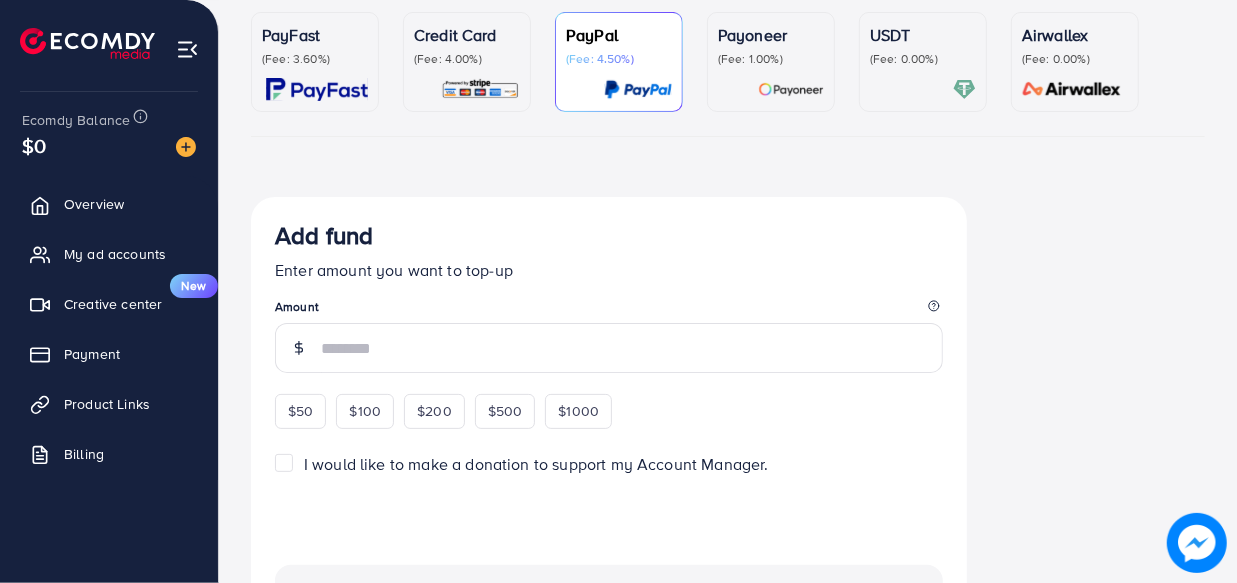 scroll, scrollTop: 0, scrollLeft: 0, axis: both 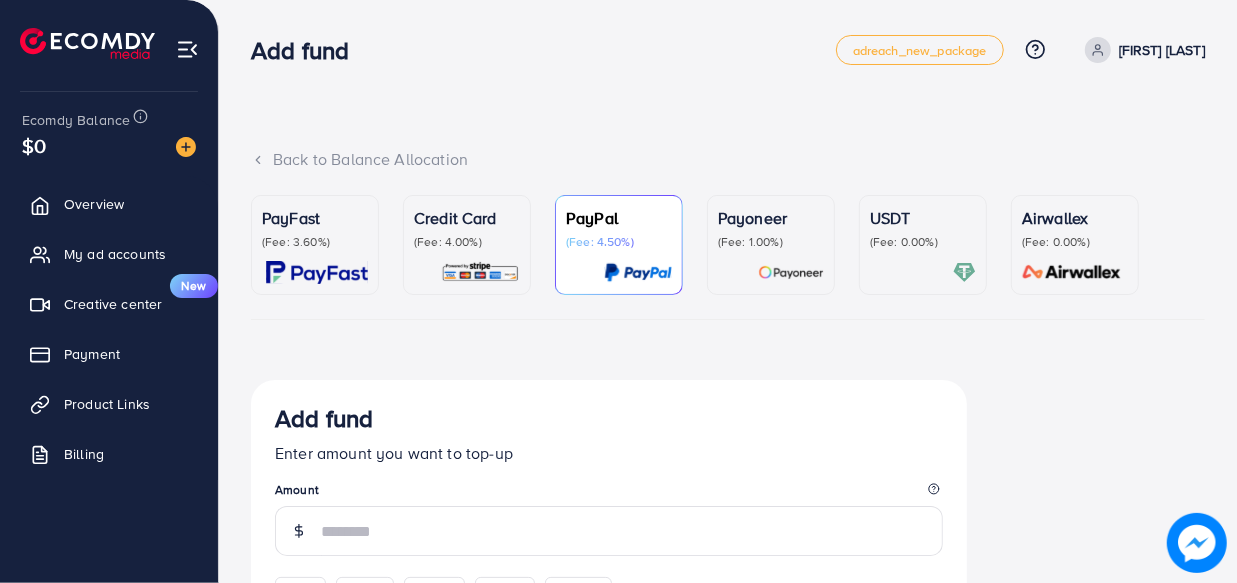 click on "(Fee: 3.60%)" at bounding box center (315, 242) 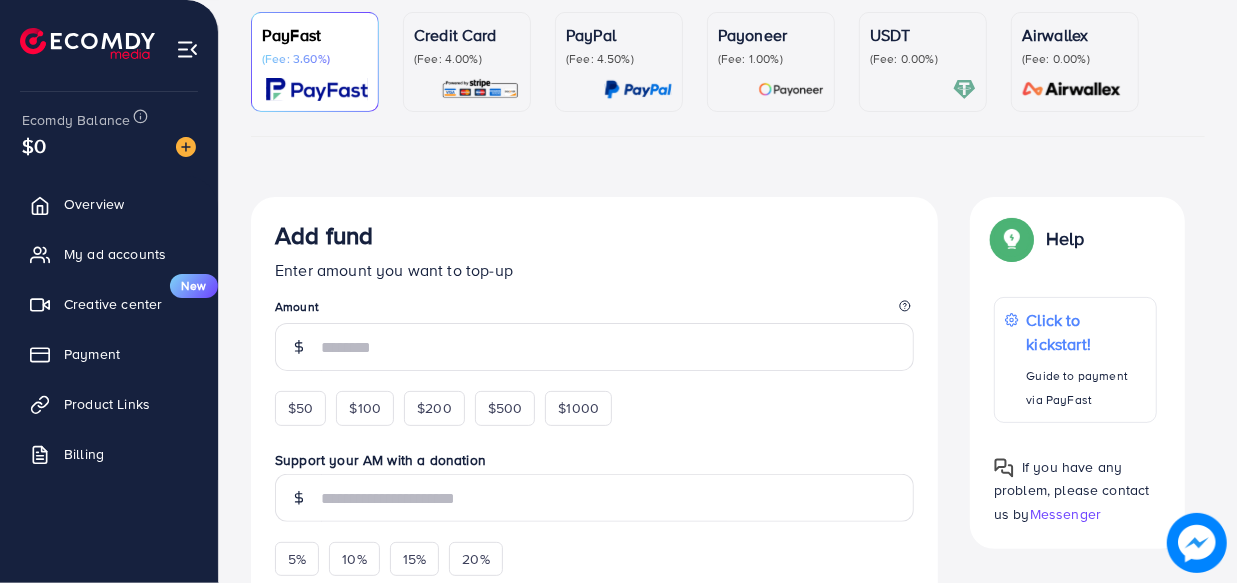 scroll, scrollTop: 363, scrollLeft: 0, axis: vertical 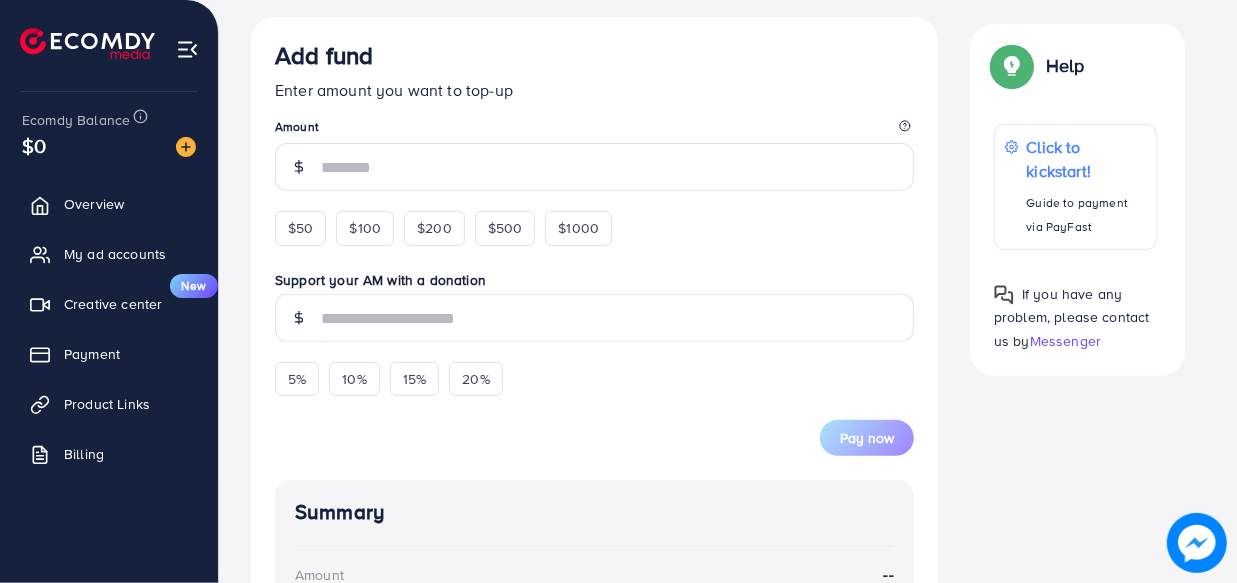 drag, startPoint x: 307, startPoint y: 219, endPoint x: 410, endPoint y: 241, distance: 105.32331 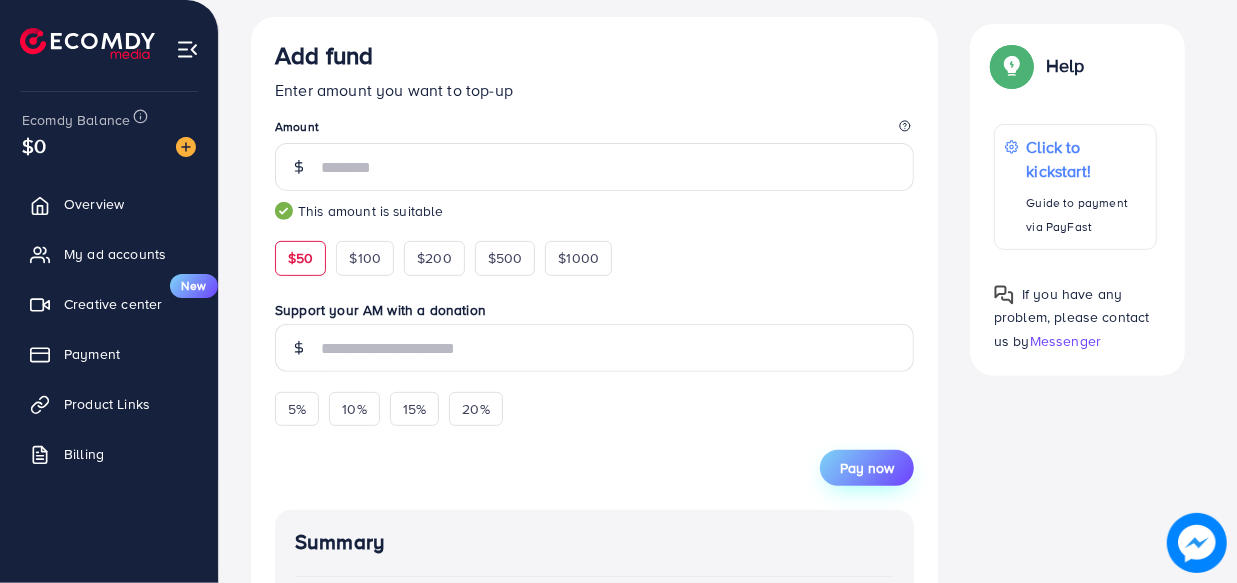 click on "Pay now" at bounding box center (867, 468) 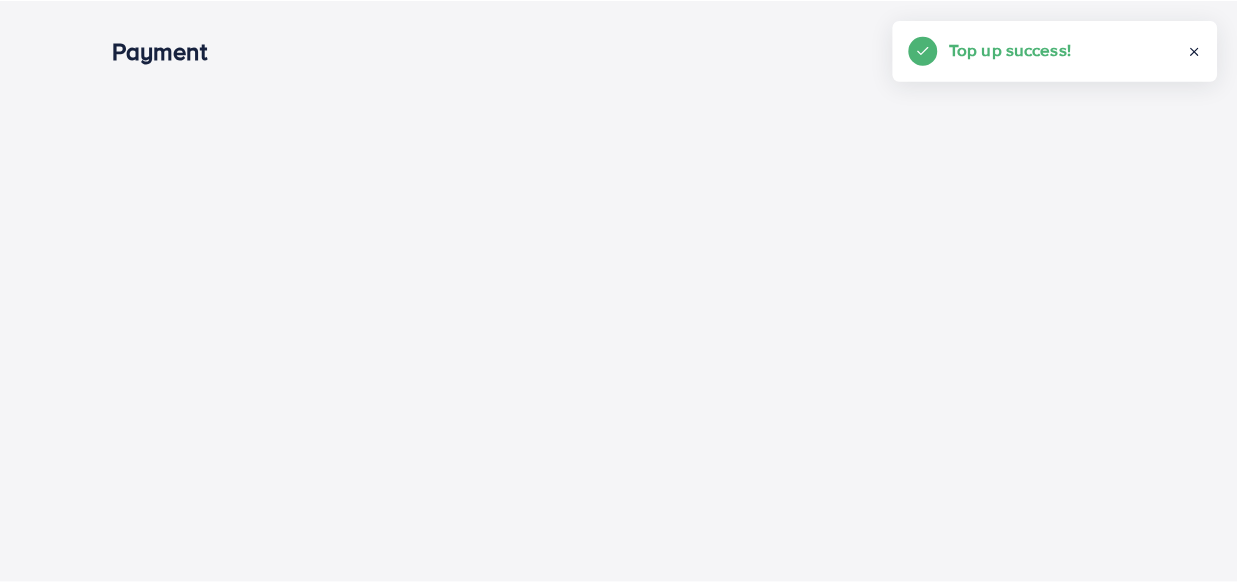 scroll, scrollTop: 0, scrollLeft: 0, axis: both 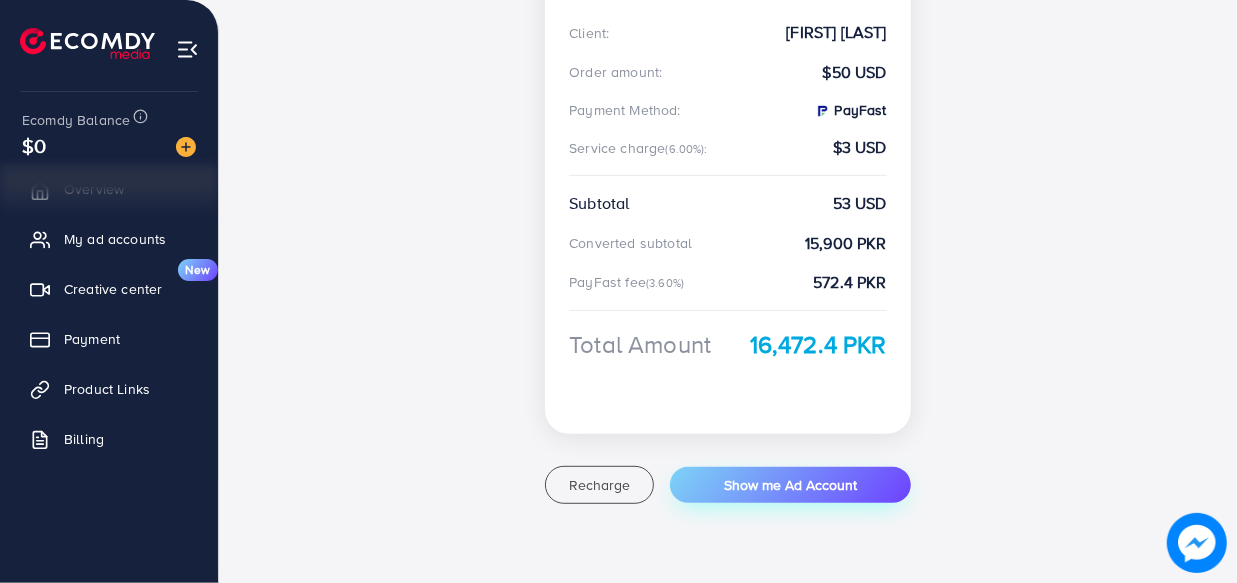 click on "Show me Ad Account" at bounding box center (790, 485) 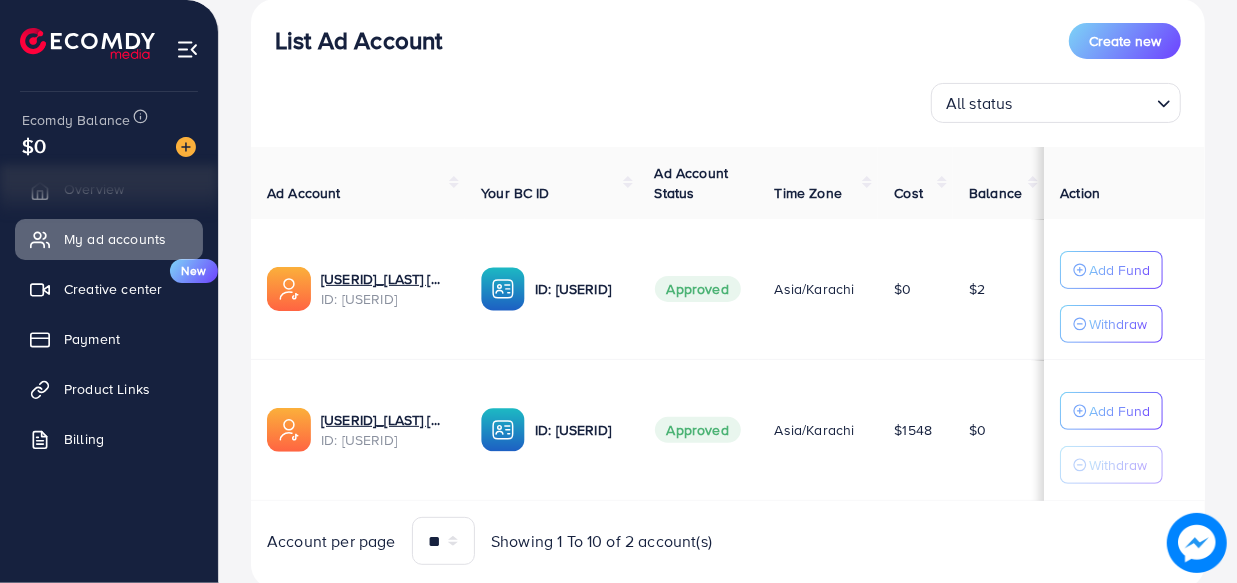 scroll, scrollTop: 302, scrollLeft: 0, axis: vertical 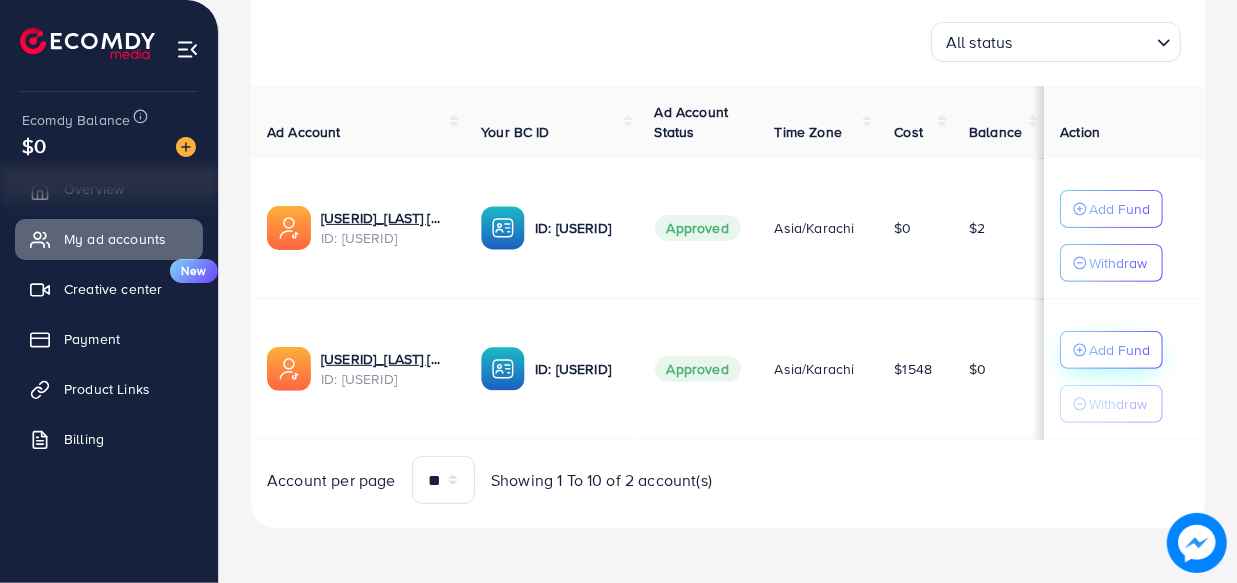 click on "Add Fund" at bounding box center (1111, 209) 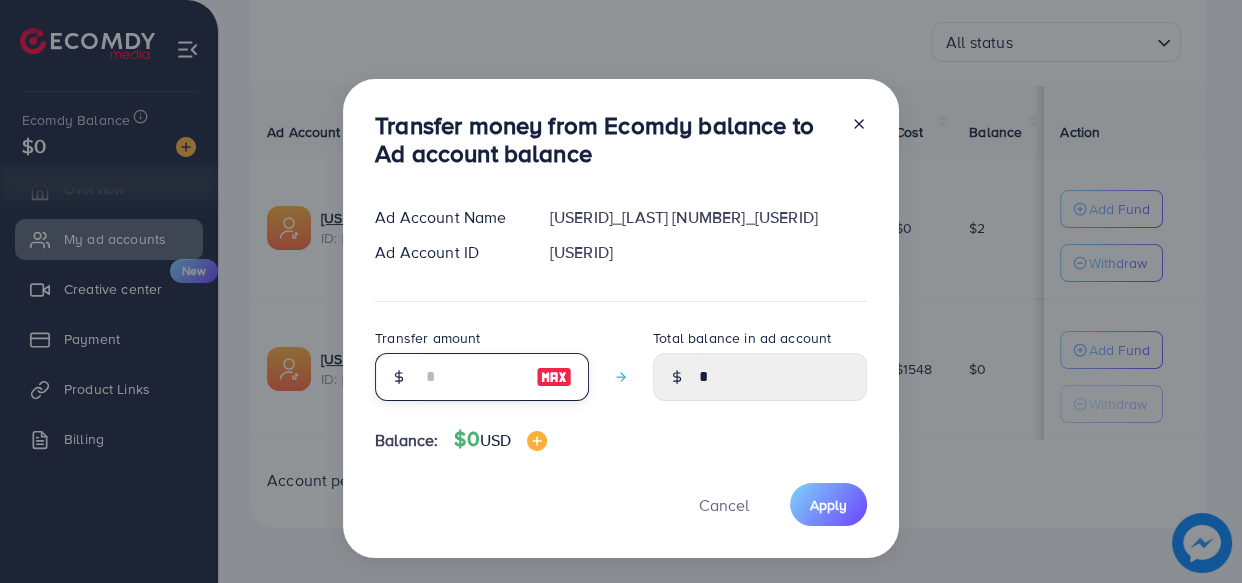 click at bounding box center (471, 377) 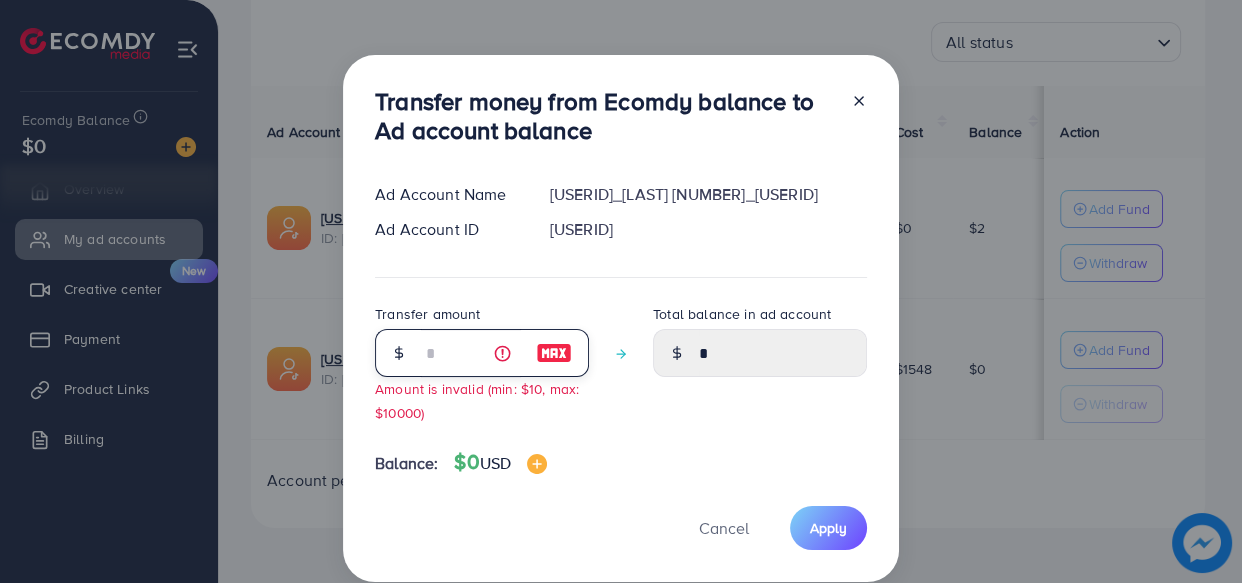 type on "*" 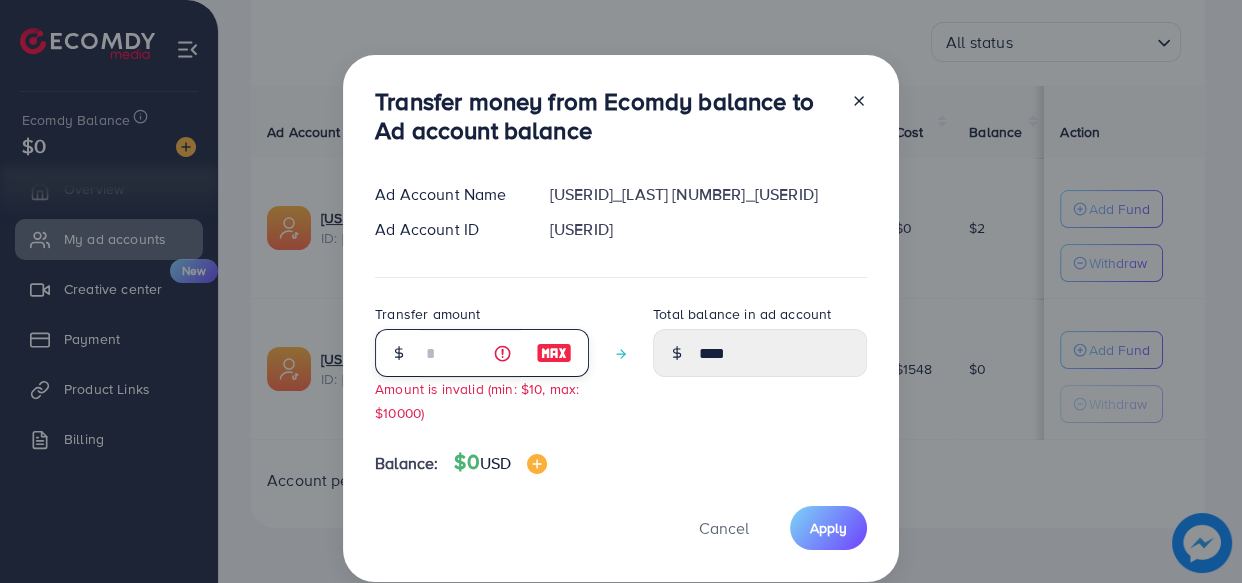drag, startPoint x: 475, startPoint y: 360, endPoint x: 312, endPoint y: 358, distance: 163.01227 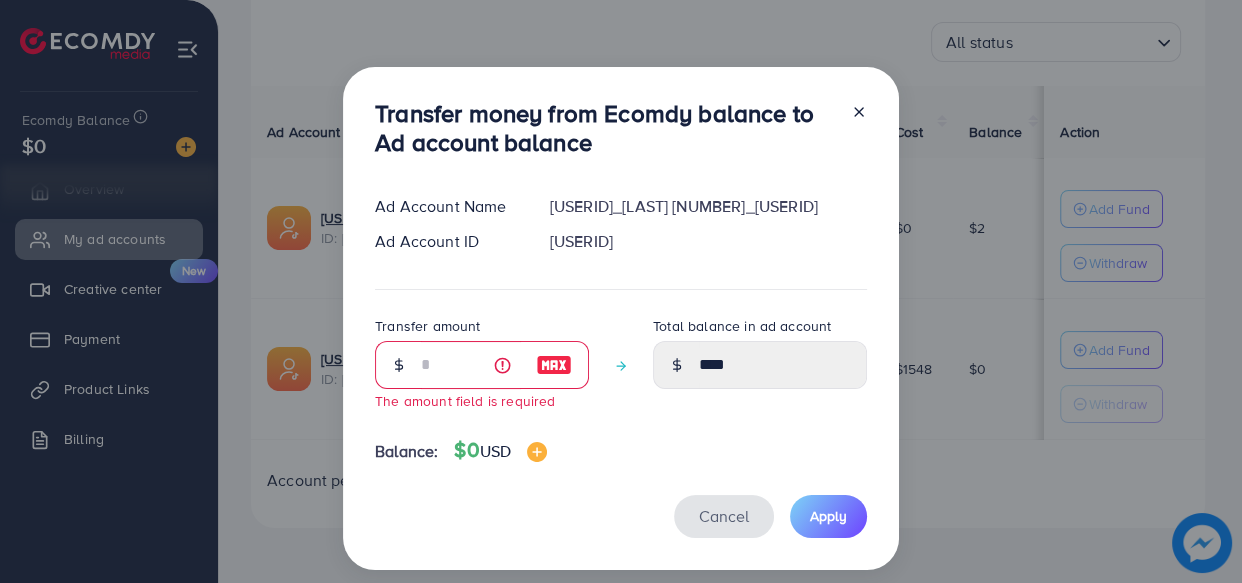 click on "Cancel" at bounding box center [724, 516] 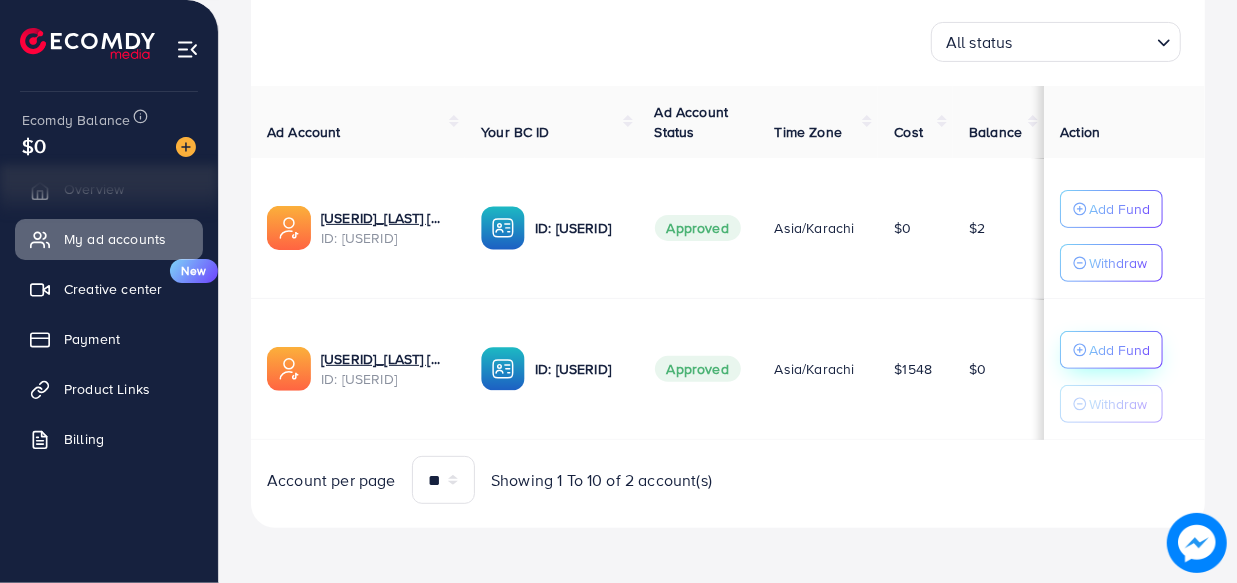 click on "Add Fund" at bounding box center [1119, 209] 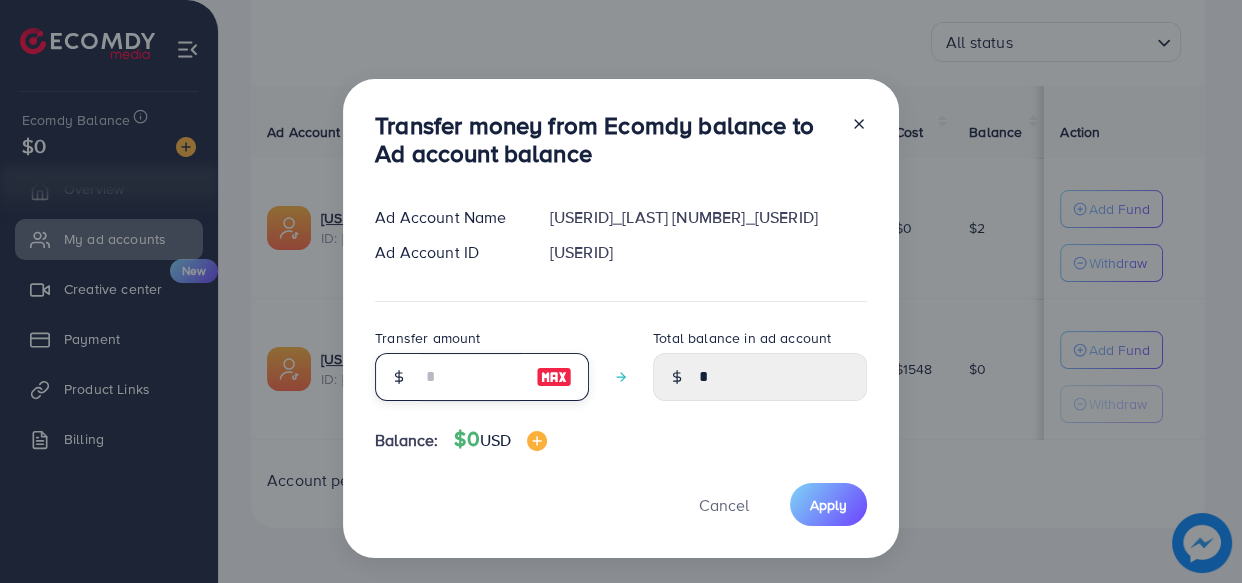 click at bounding box center (471, 377) 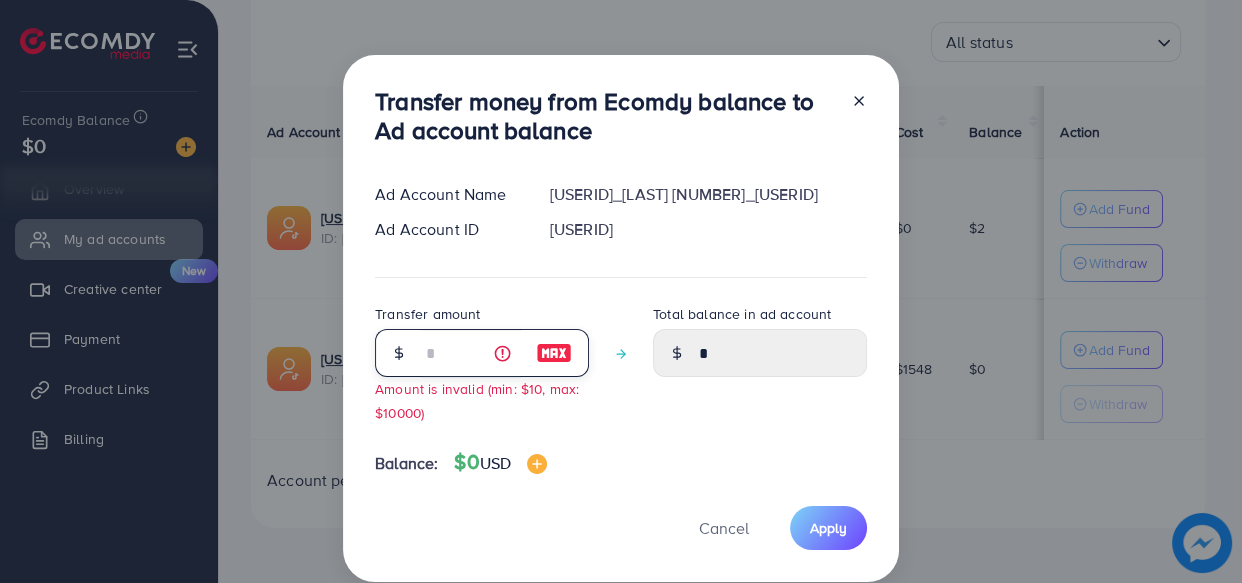 type on "*" 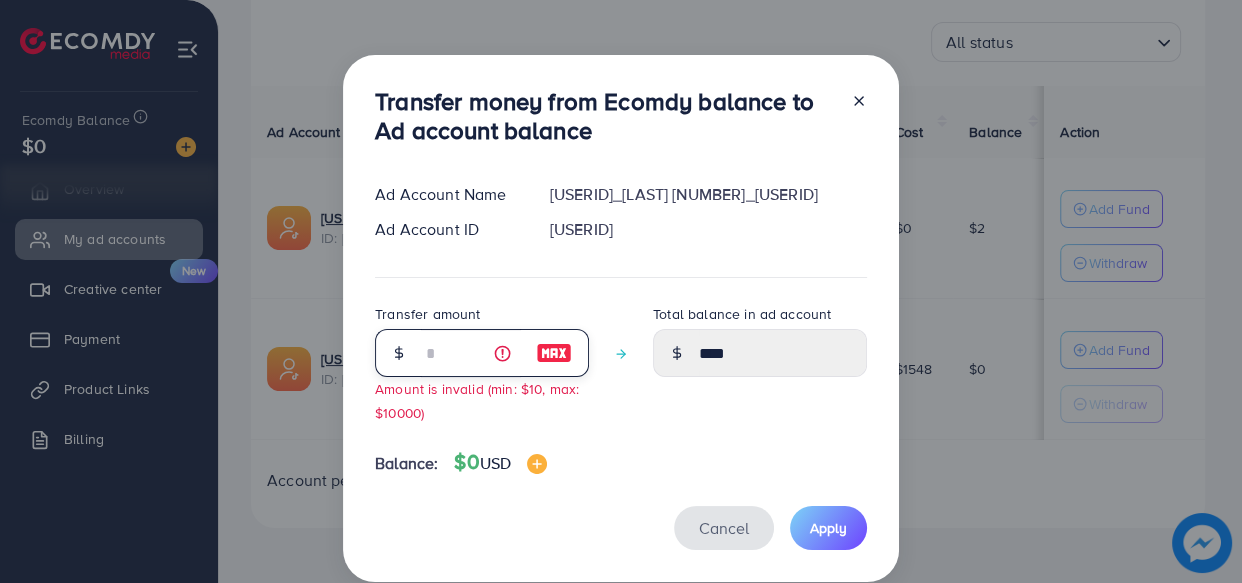 type on "*" 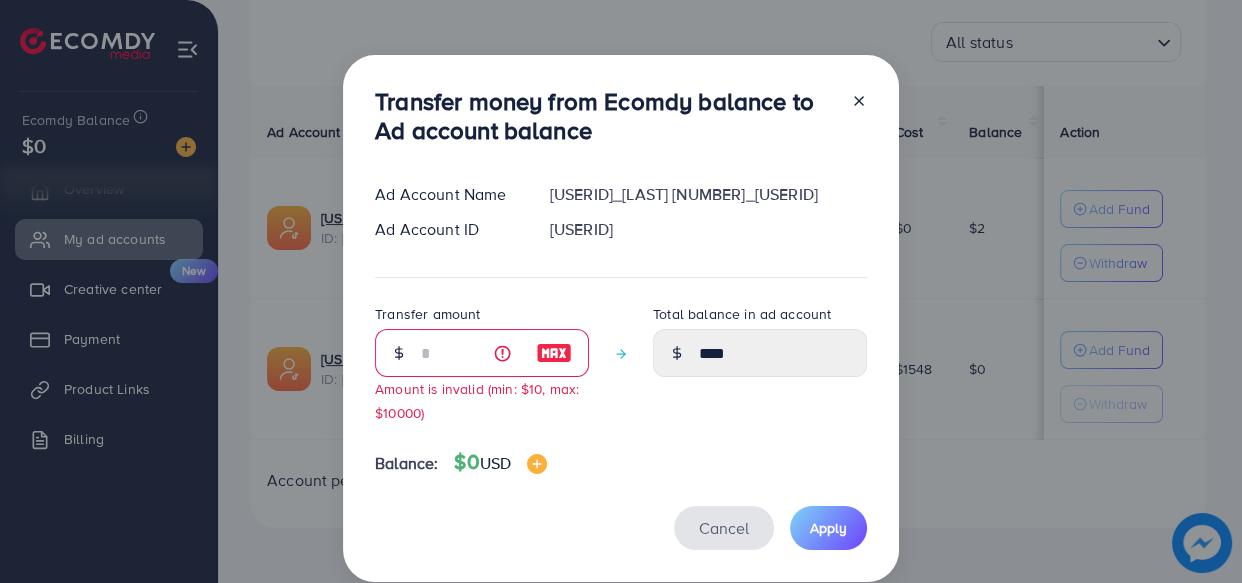 click on "Cancel" at bounding box center (724, 527) 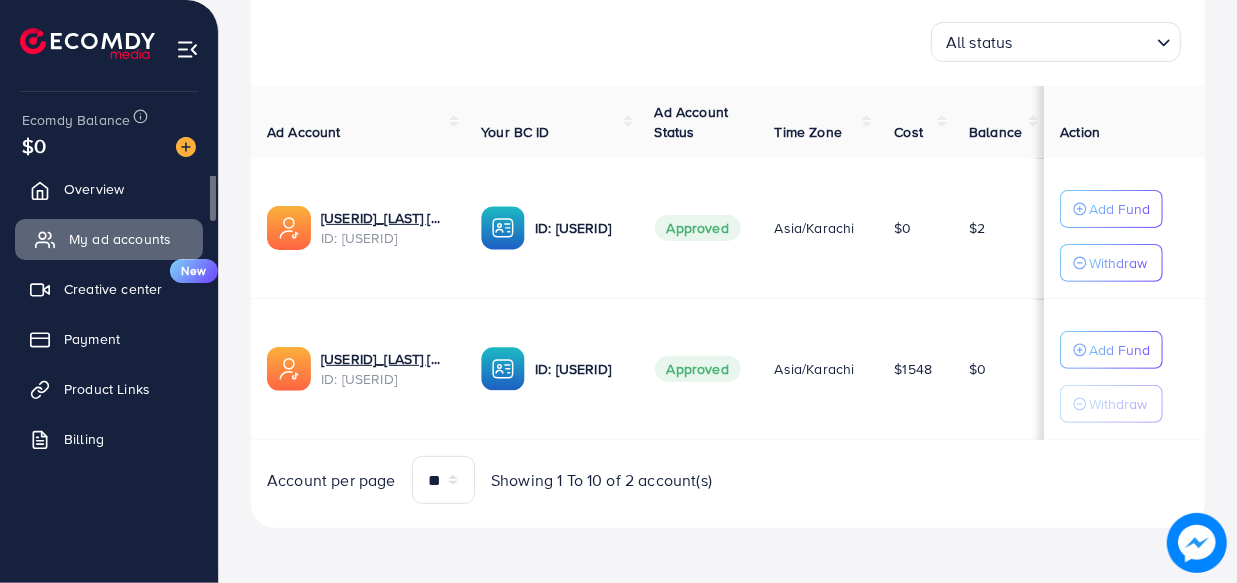 scroll, scrollTop: 0, scrollLeft: 0, axis: both 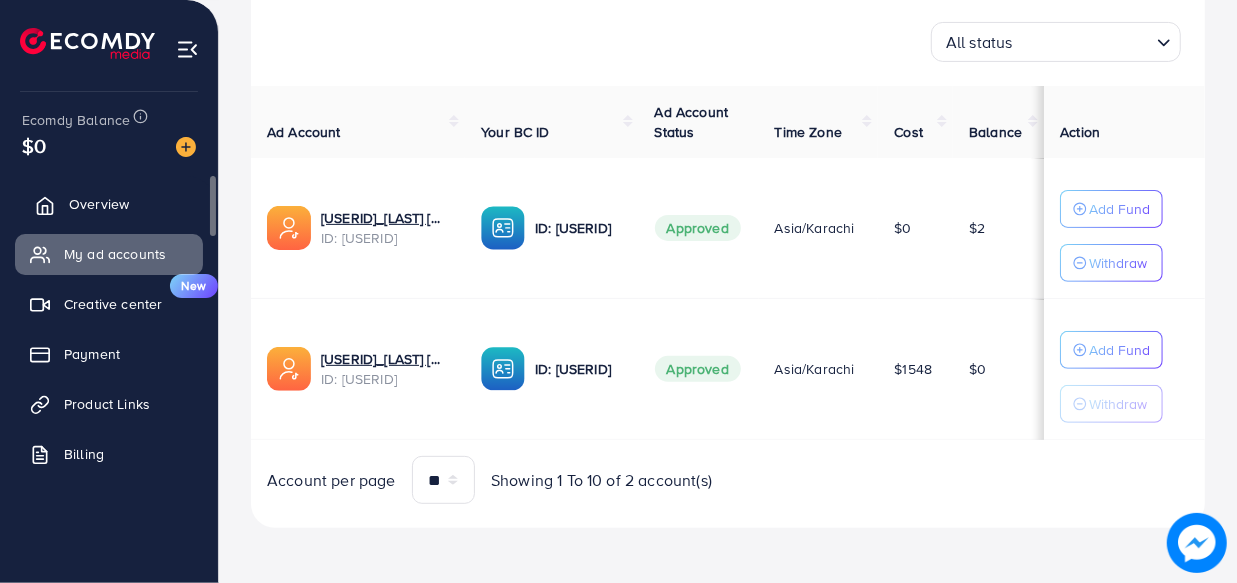 click on "Overview" at bounding box center (109, 204) 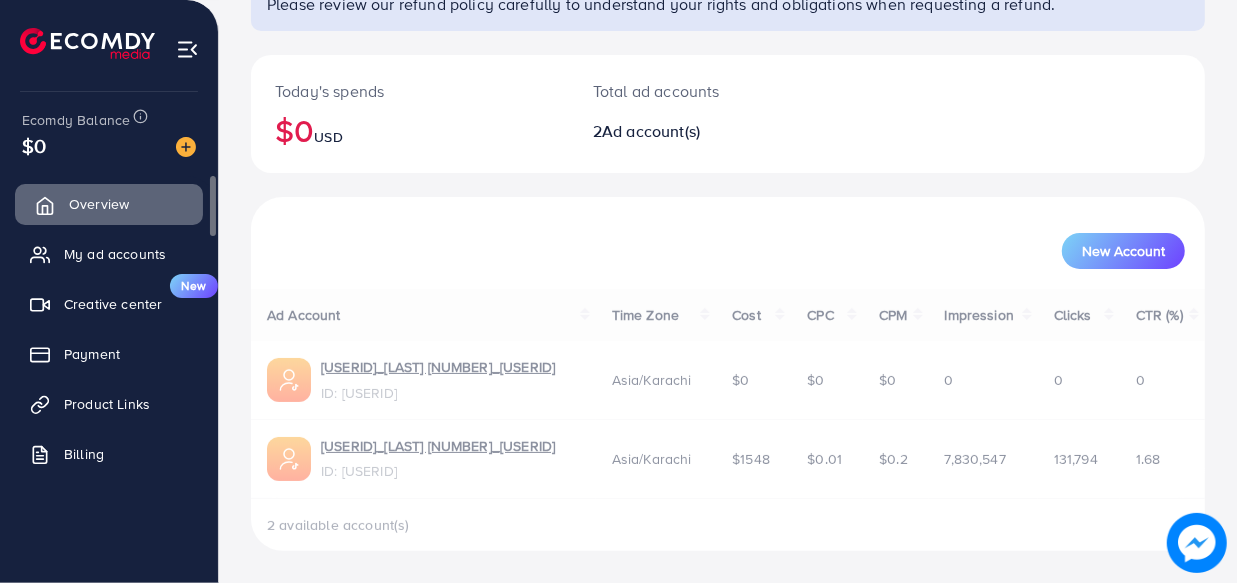 scroll, scrollTop: 0, scrollLeft: 0, axis: both 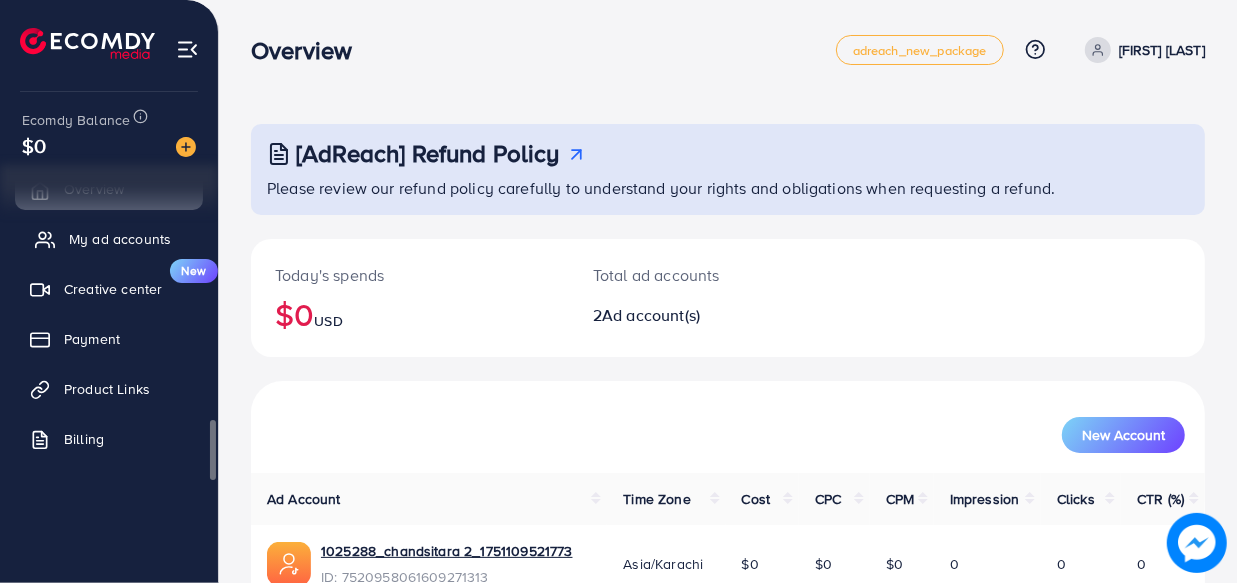 click on "My ad accounts" at bounding box center [120, 239] 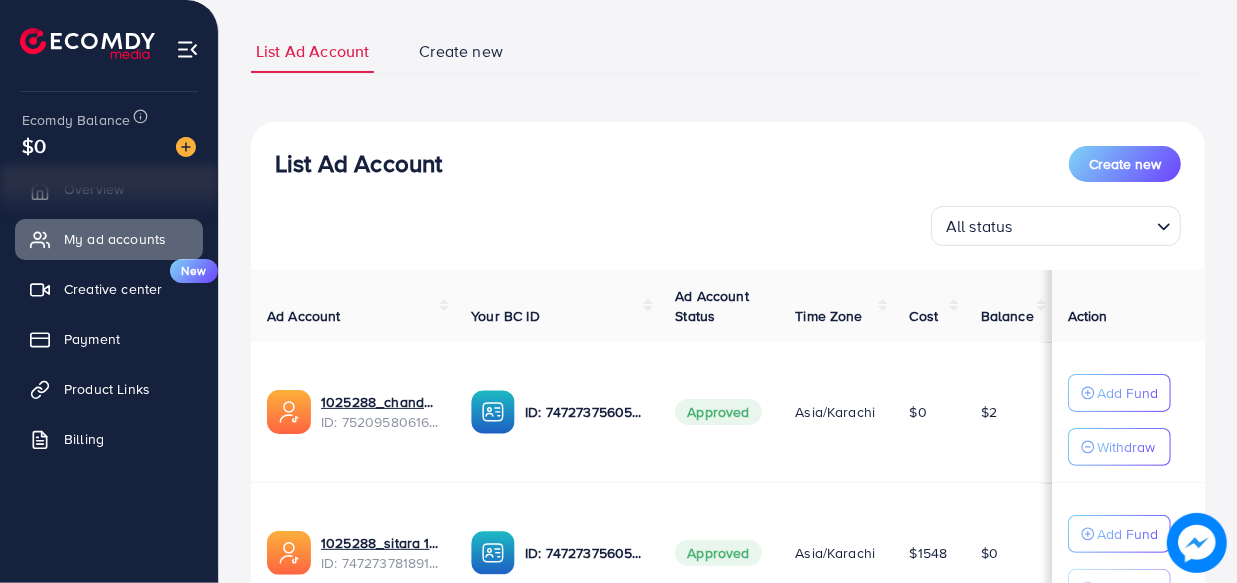 scroll, scrollTop: 302, scrollLeft: 0, axis: vertical 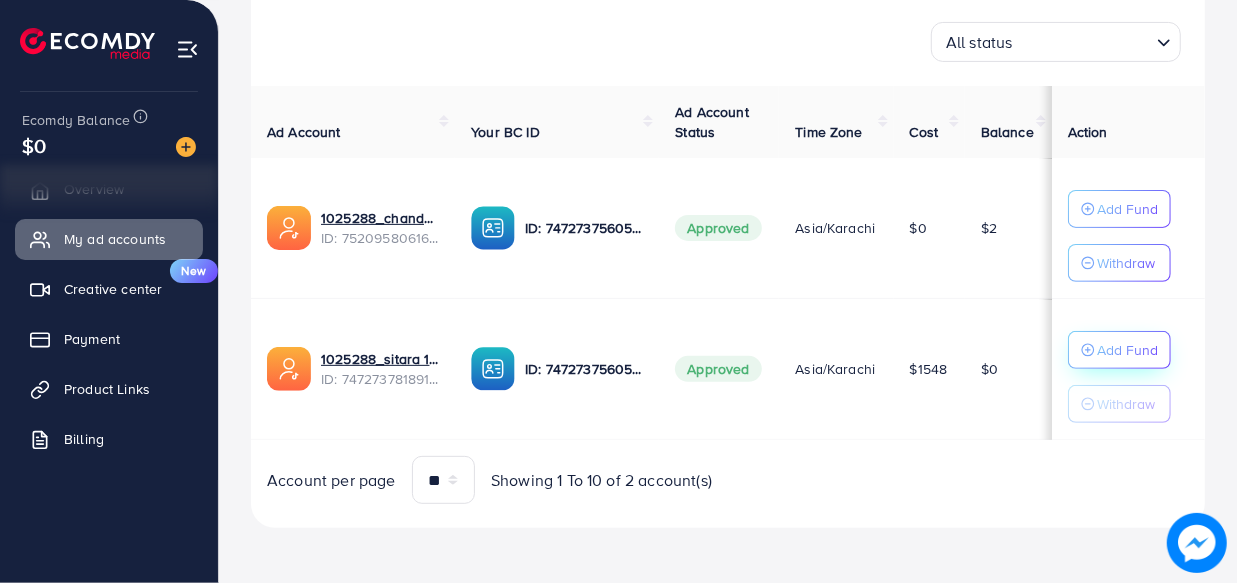 click on "Add Fund" at bounding box center [1127, 209] 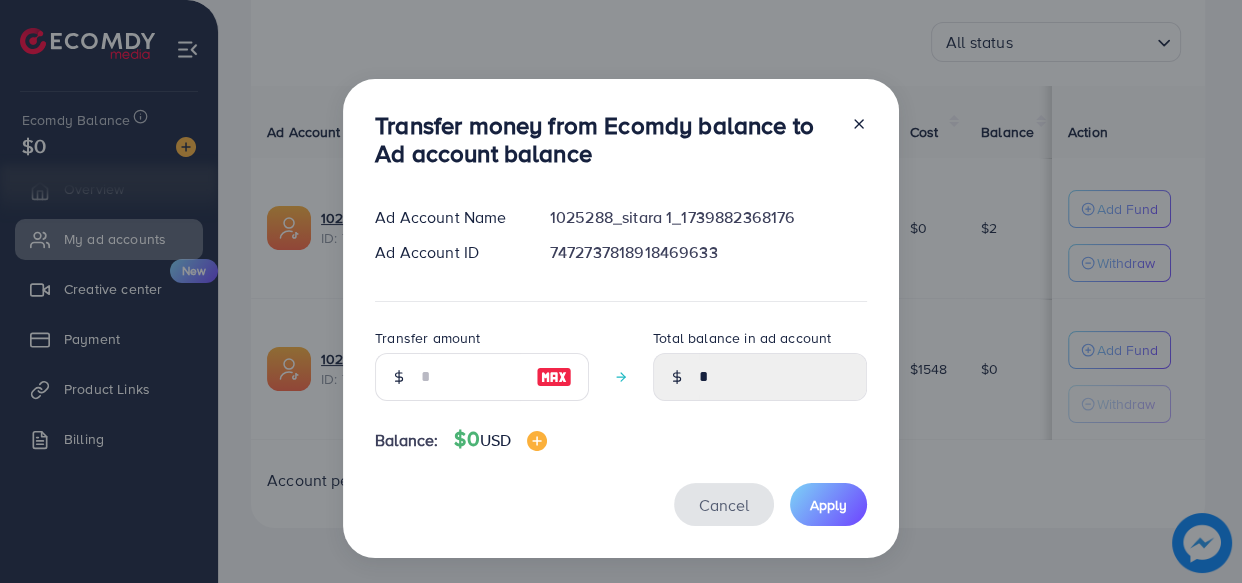 click on "Cancel" at bounding box center [724, 505] 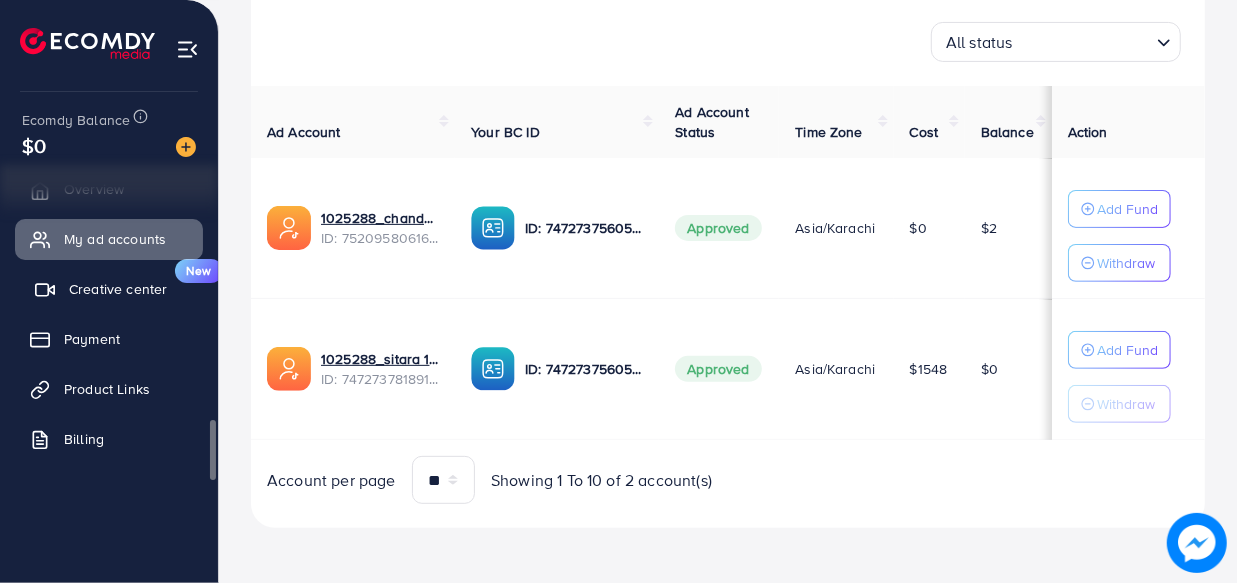 click on "Creative center  New" at bounding box center [109, 289] 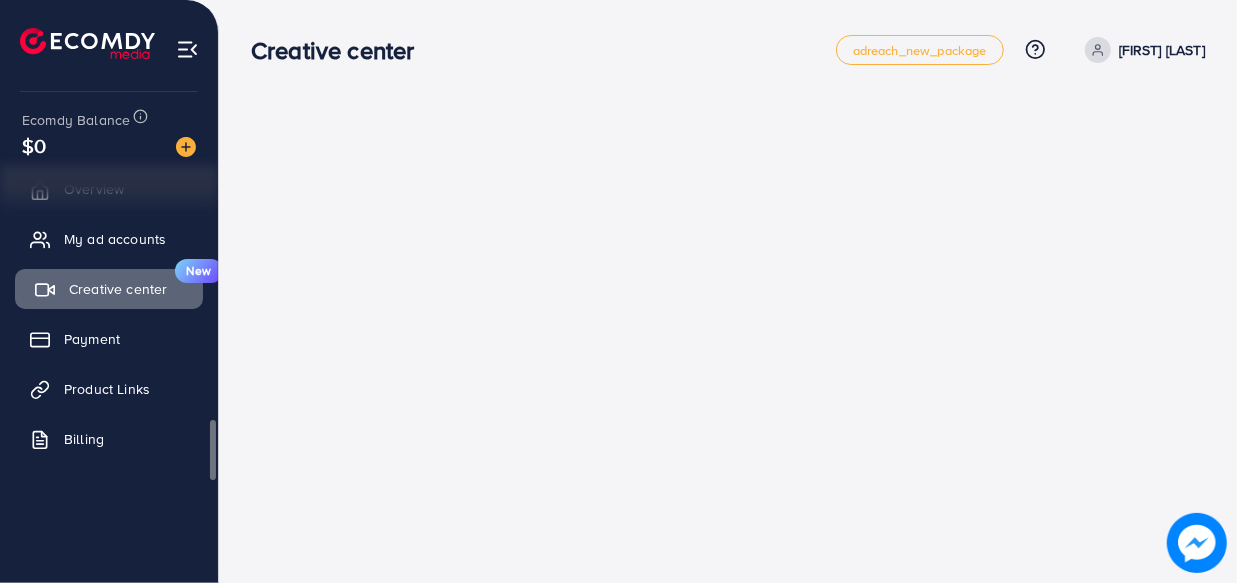 scroll, scrollTop: 0, scrollLeft: 0, axis: both 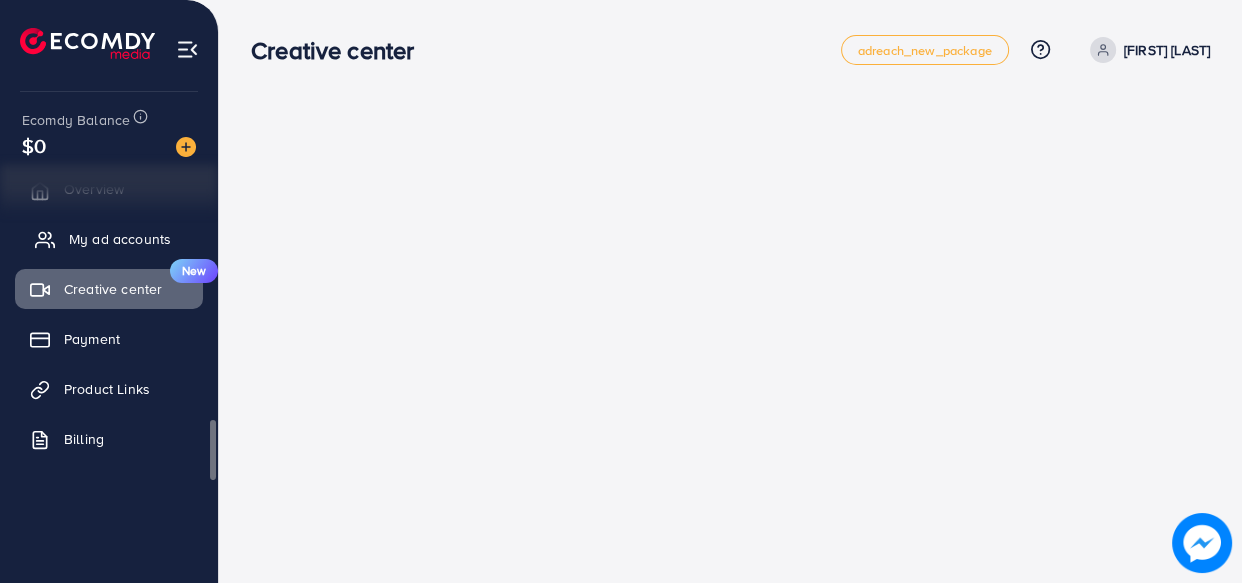 click on "My ad accounts" at bounding box center [109, 239] 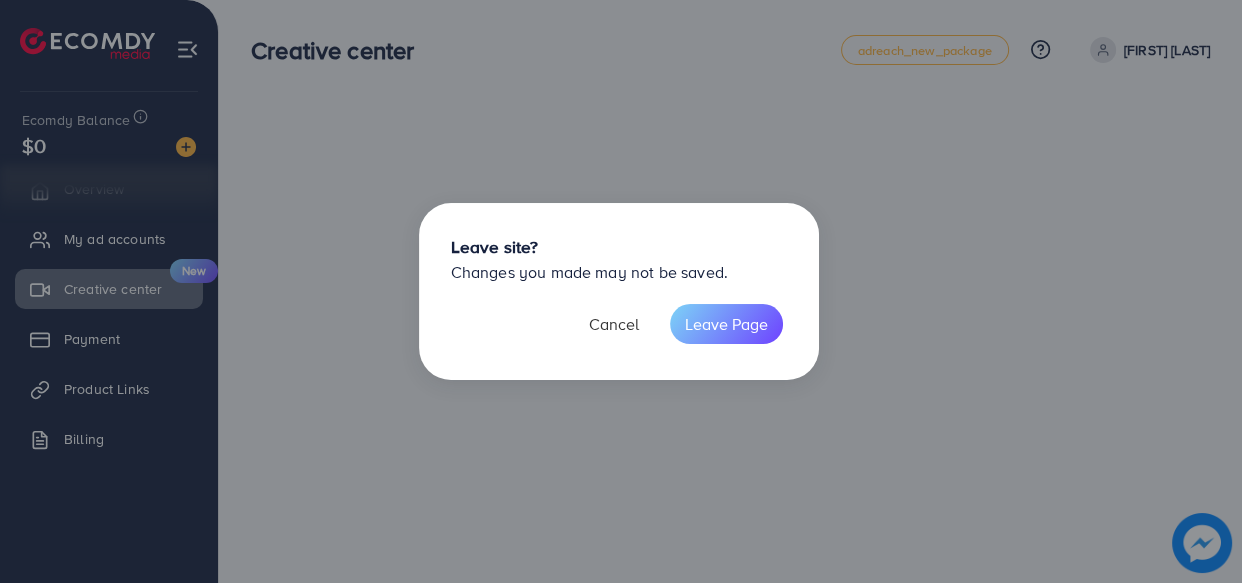click on "Cancel" at bounding box center (614, 324) 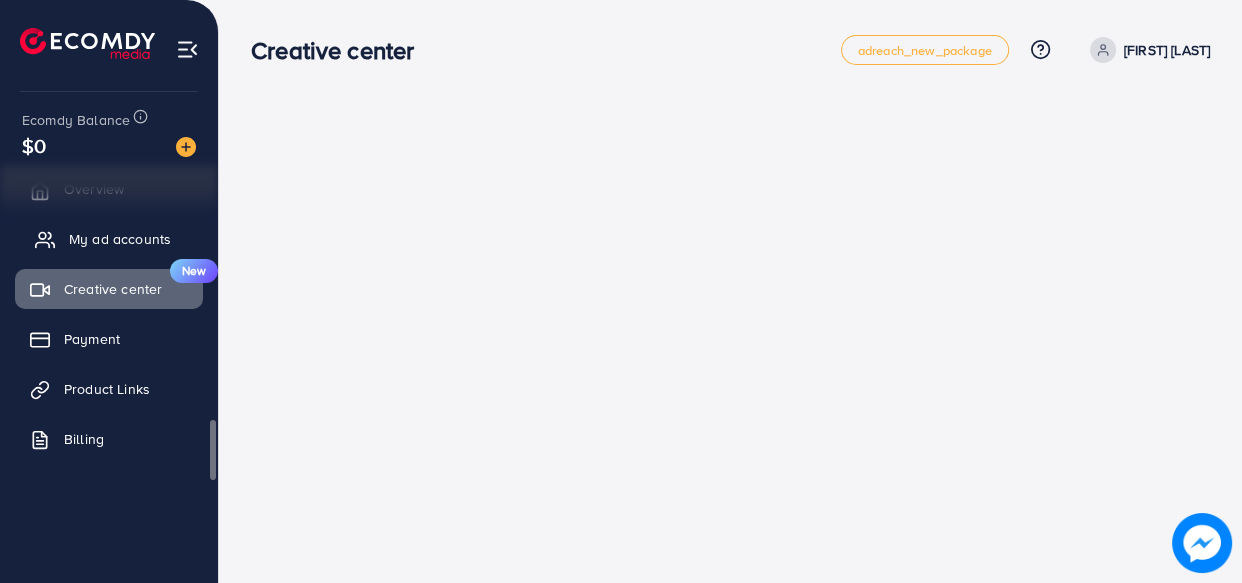 click on "My ad accounts" at bounding box center [109, 239] 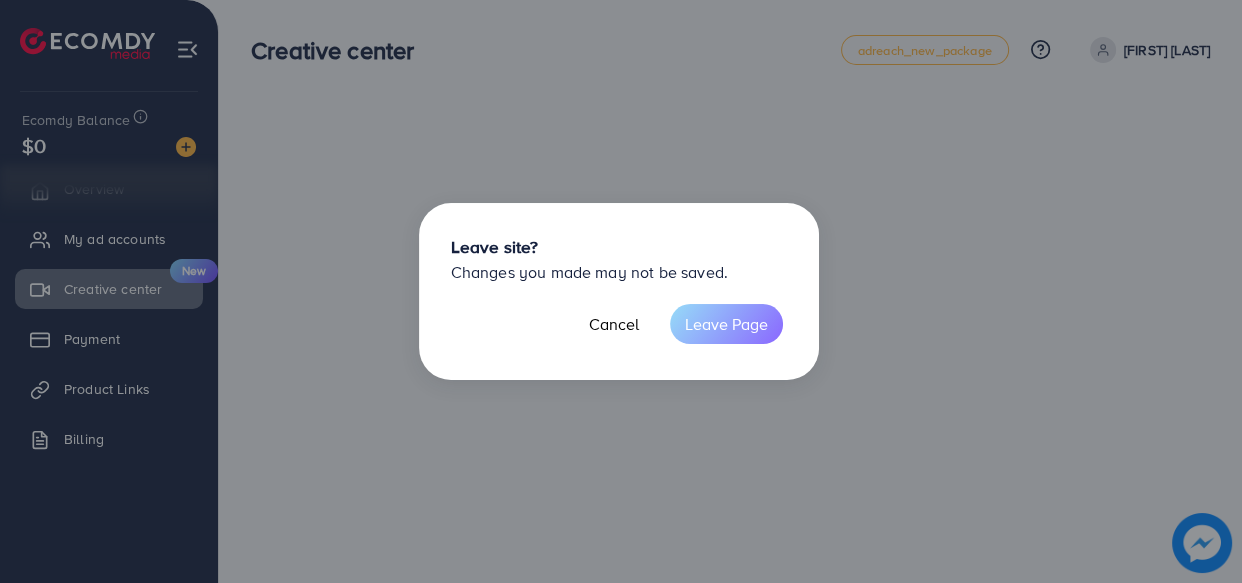 click on "Leave Page" at bounding box center [726, 324] 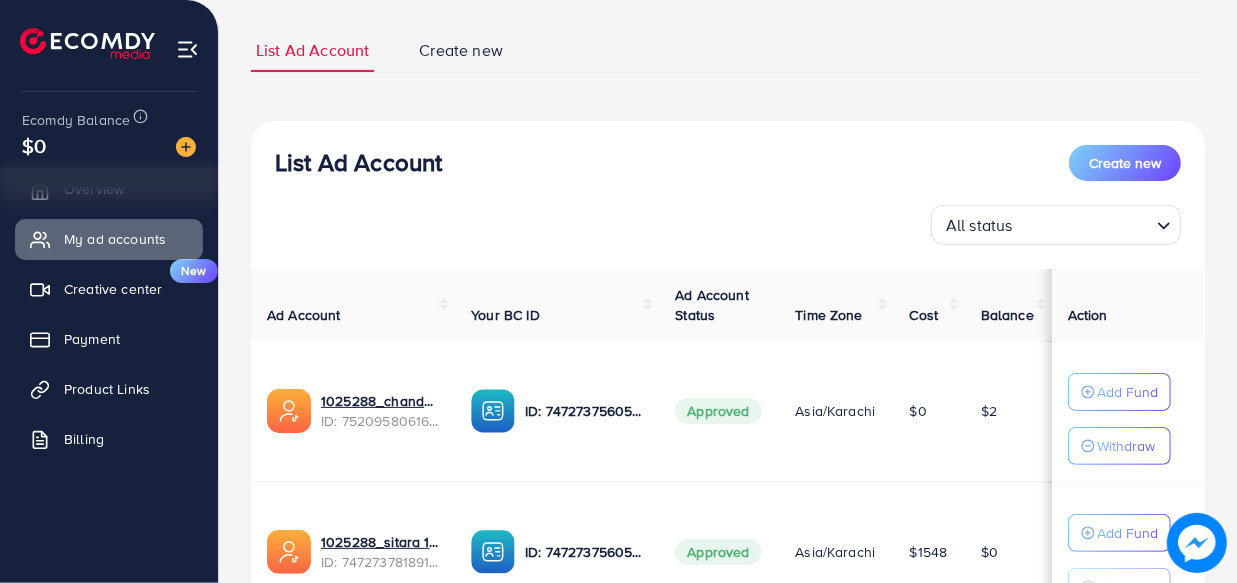 scroll, scrollTop: 181, scrollLeft: 0, axis: vertical 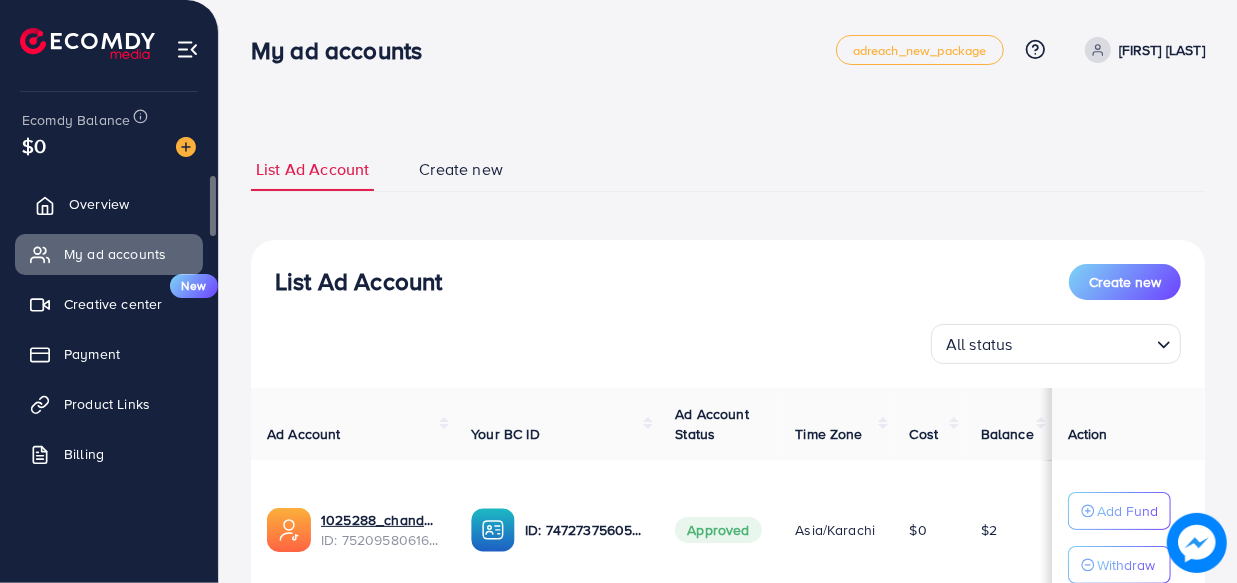click on "Overview" at bounding box center [109, 204] 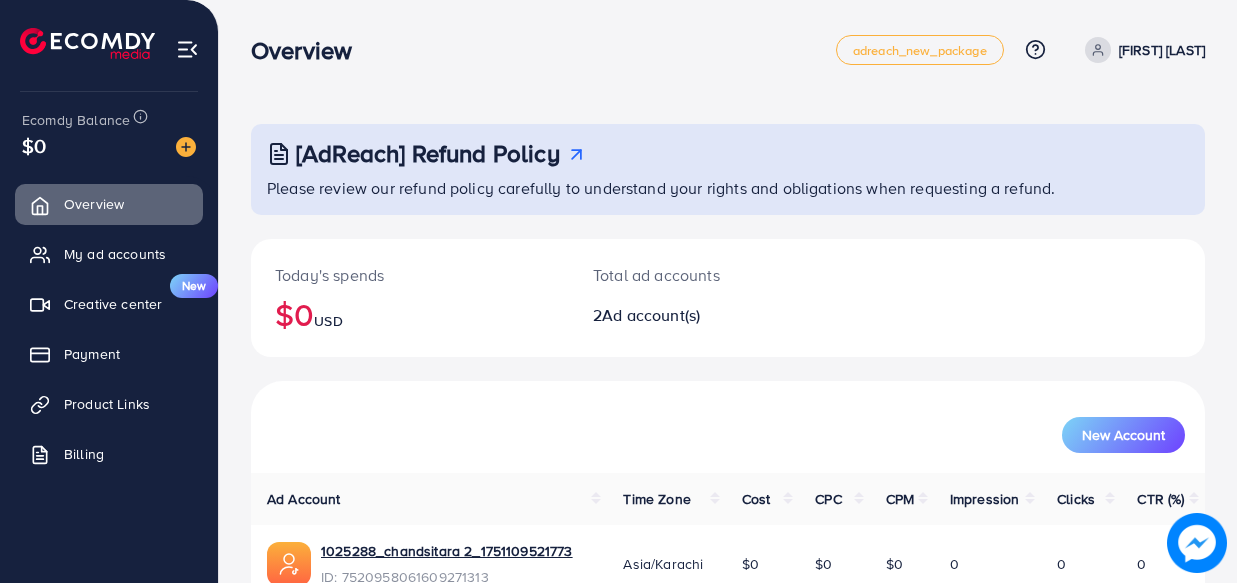 scroll, scrollTop: 0, scrollLeft: 0, axis: both 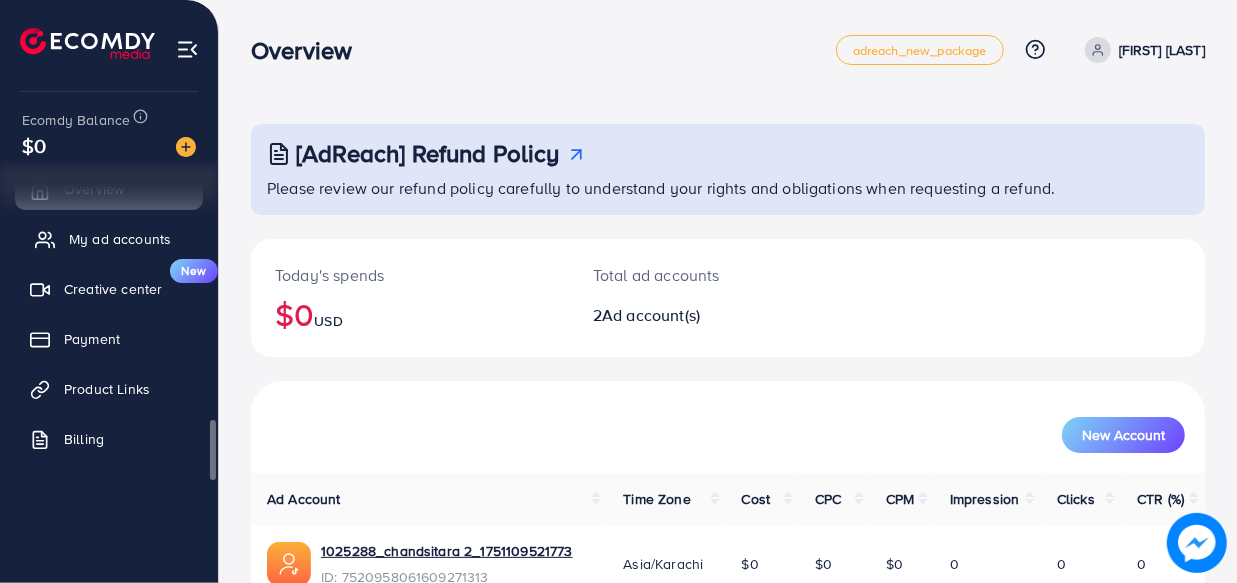 click on "My ad accounts" at bounding box center [109, 239] 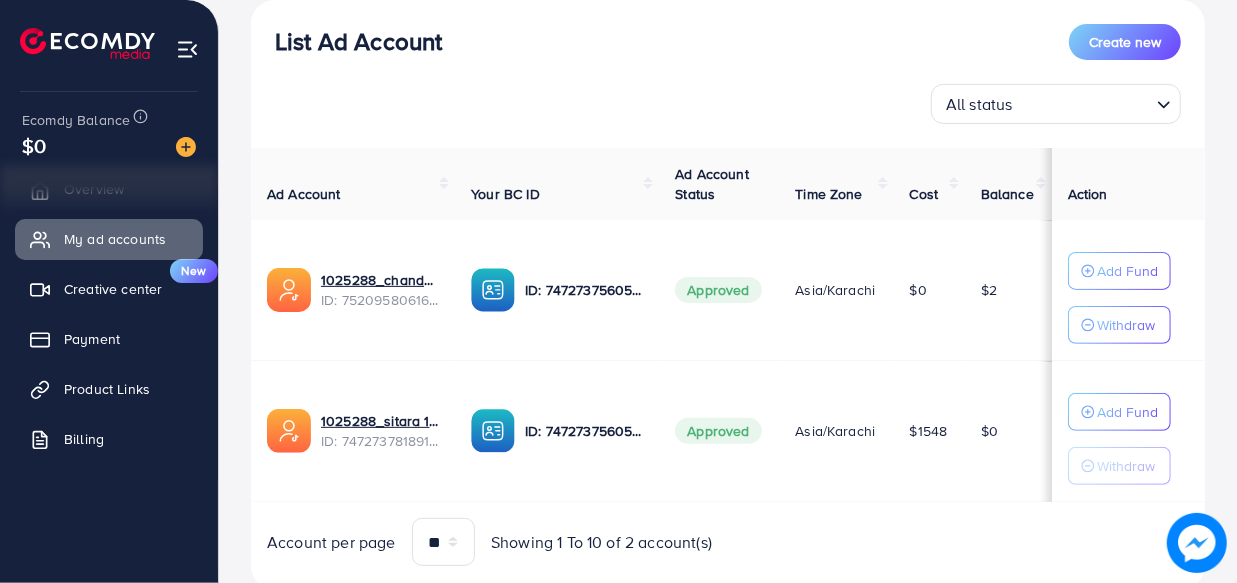 scroll, scrollTop: 302, scrollLeft: 0, axis: vertical 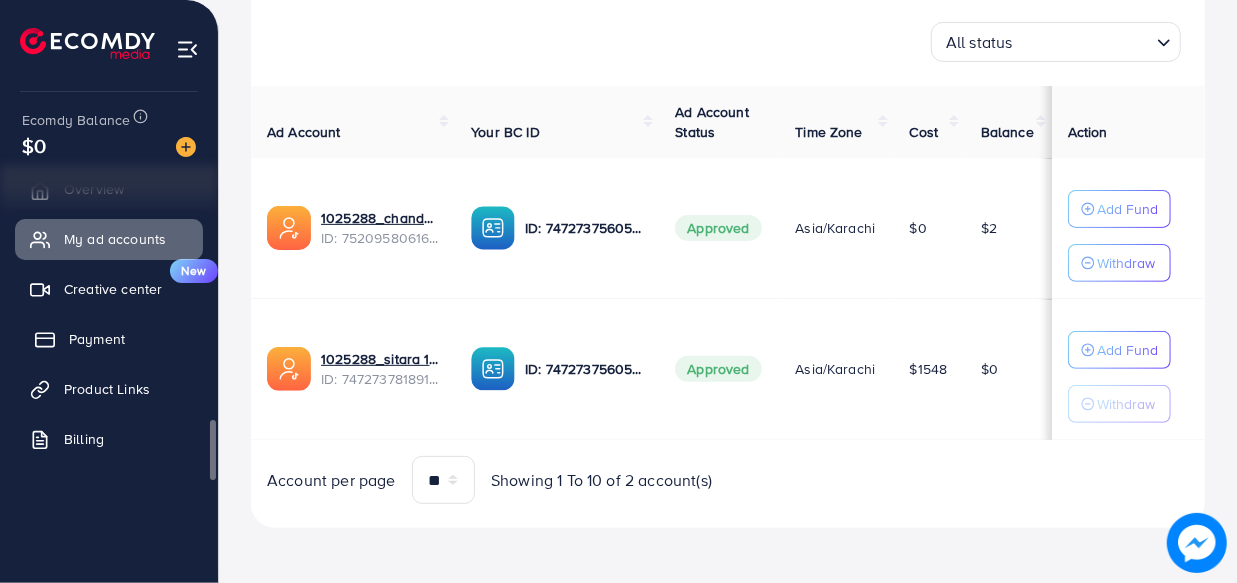 click on "Payment" at bounding box center [109, 339] 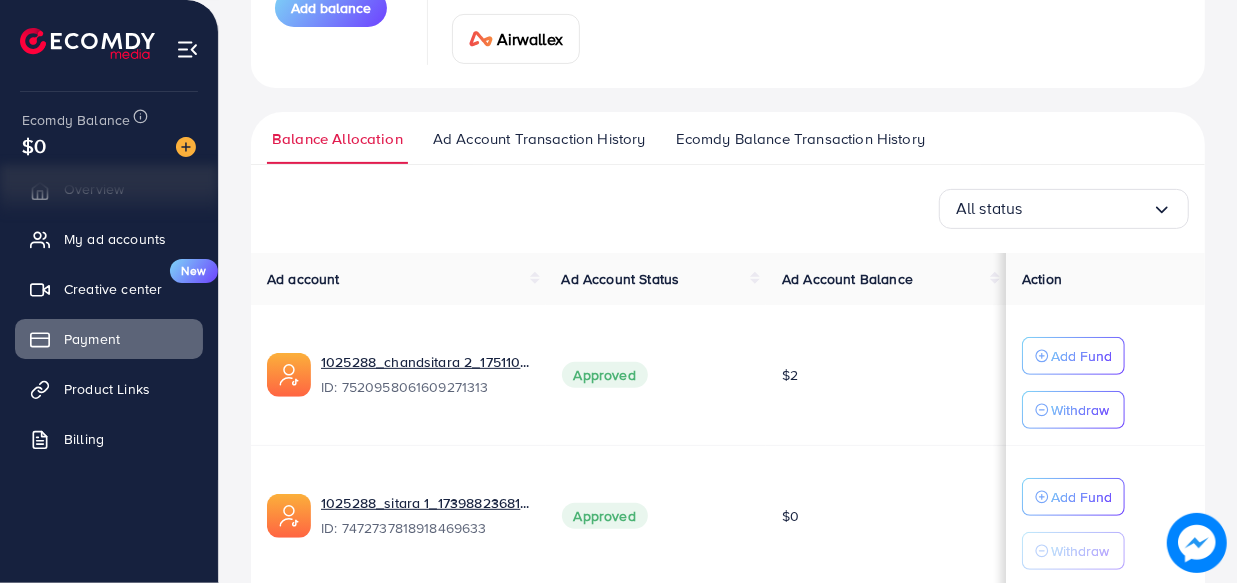 scroll, scrollTop: 441, scrollLeft: 0, axis: vertical 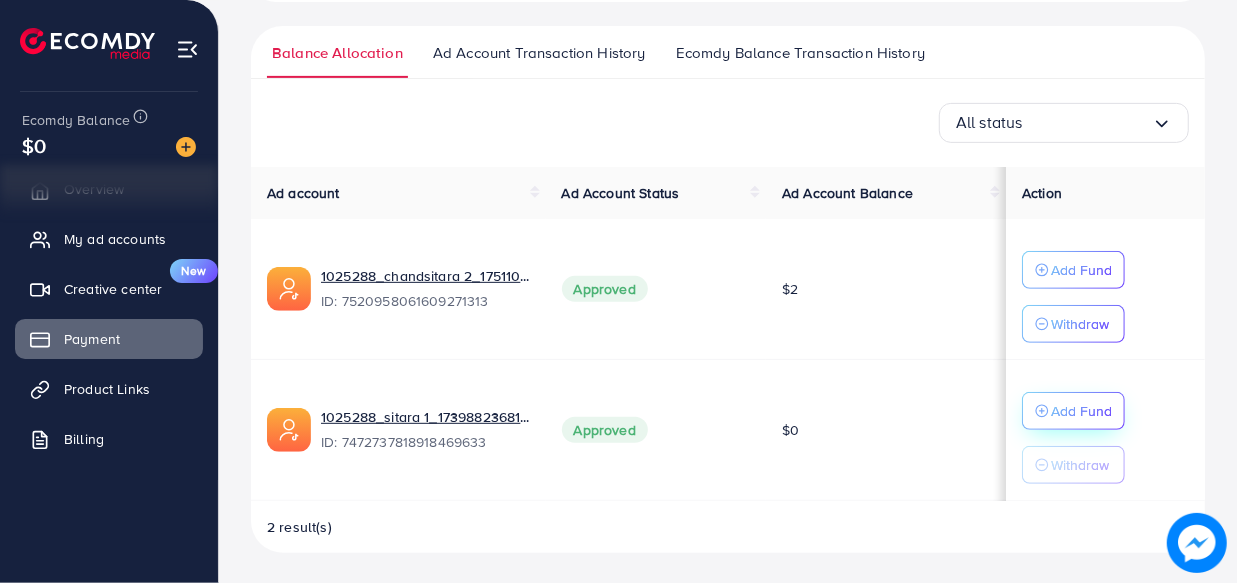 click on "Add Fund" at bounding box center (1081, 270) 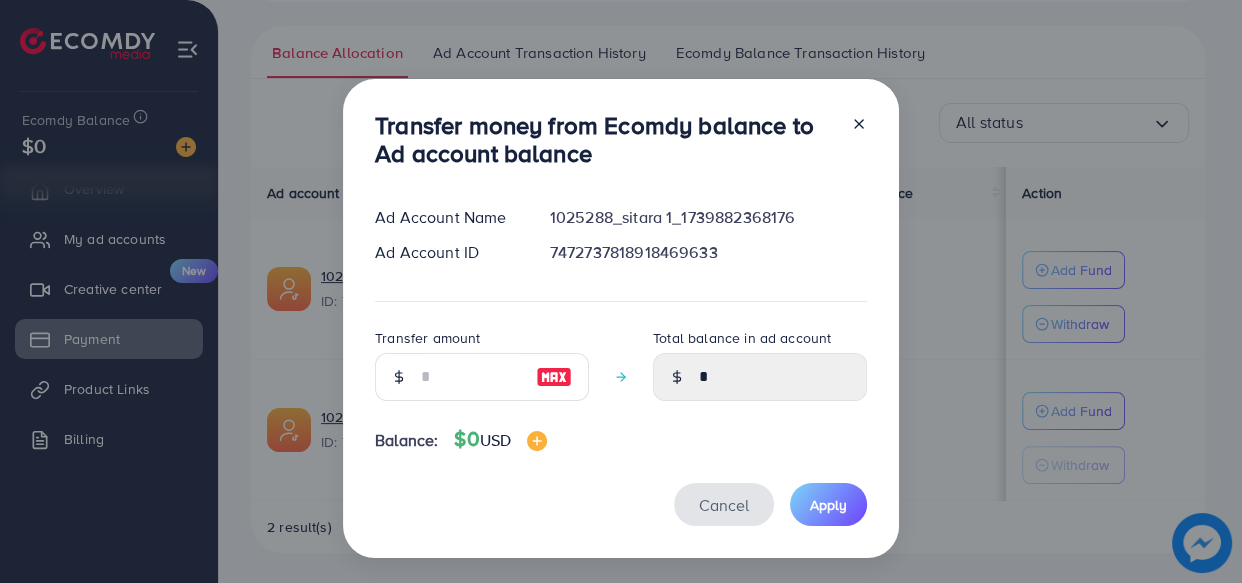 click on "Cancel" at bounding box center [724, 505] 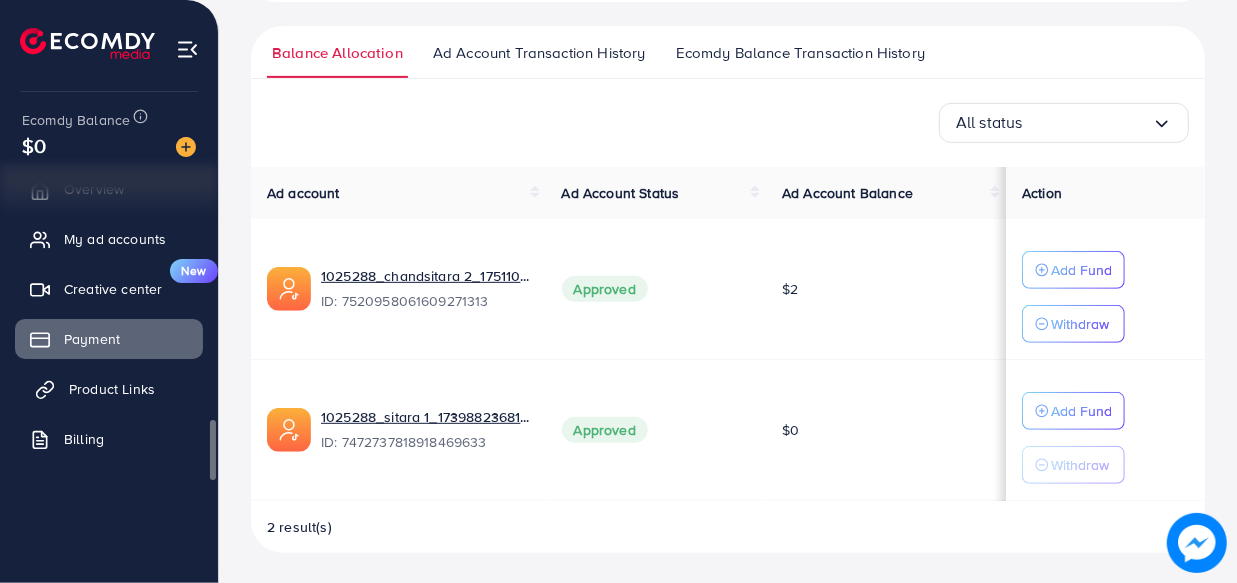 click on "Product Links" at bounding box center [112, 389] 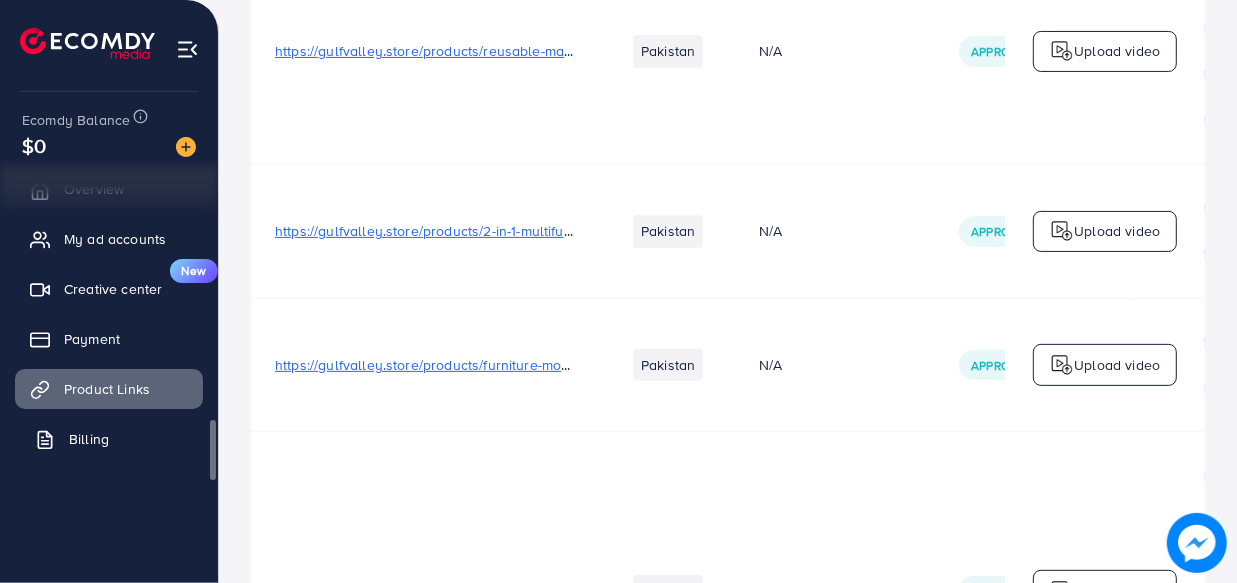 scroll, scrollTop: 0, scrollLeft: 0, axis: both 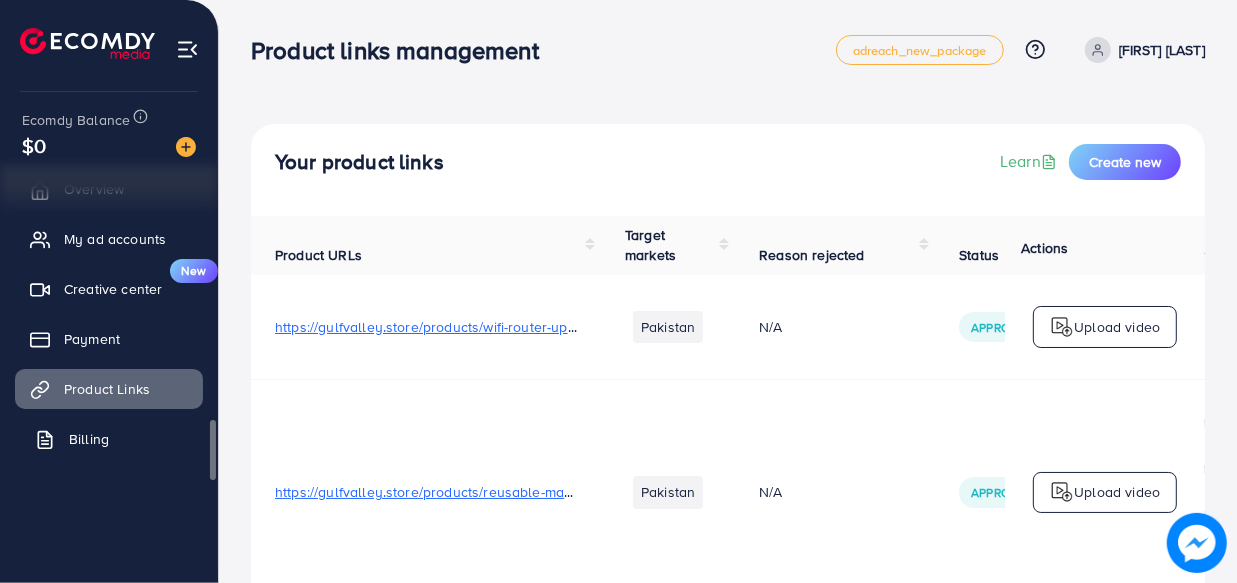 click on "Billing" at bounding box center [89, 439] 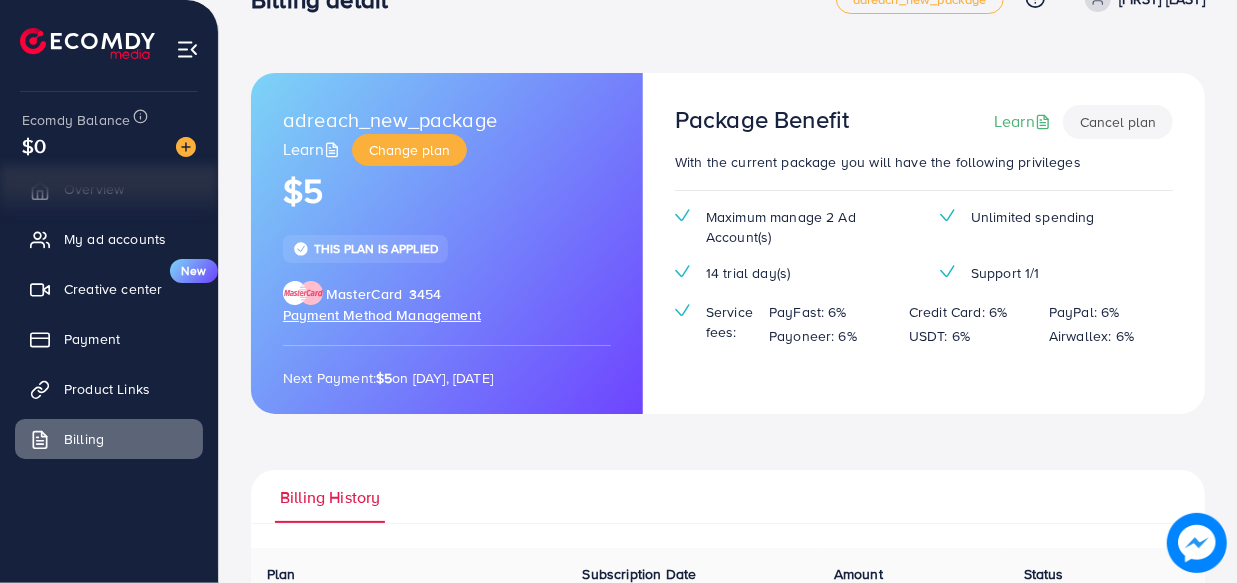 scroll, scrollTop: 0, scrollLeft: 0, axis: both 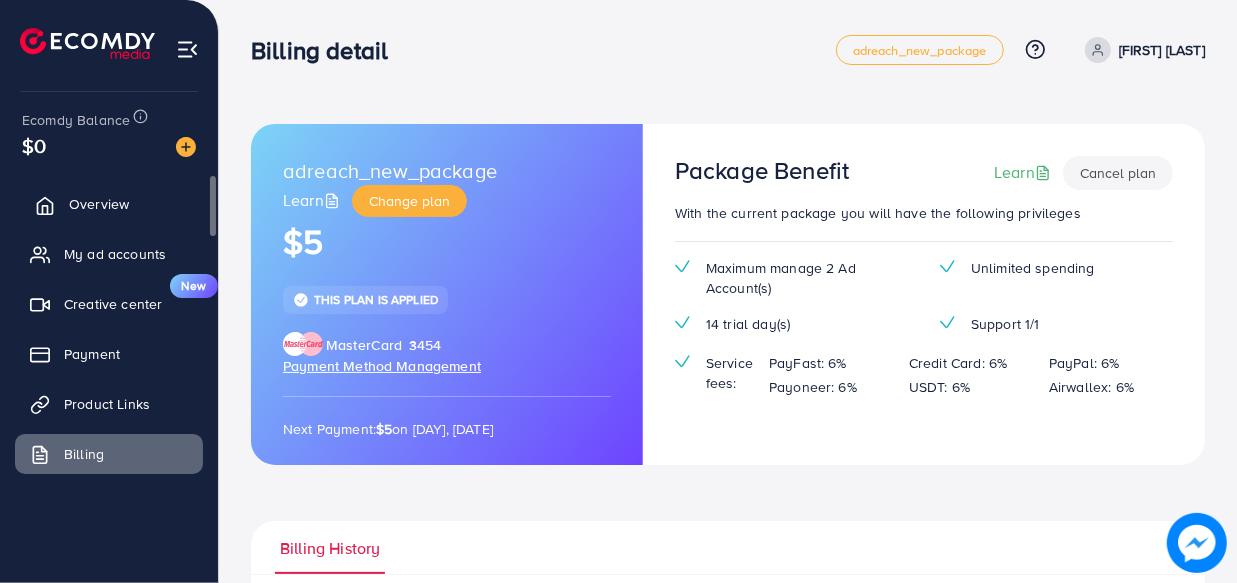 click on "Overview" at bounding box center [109, 204] 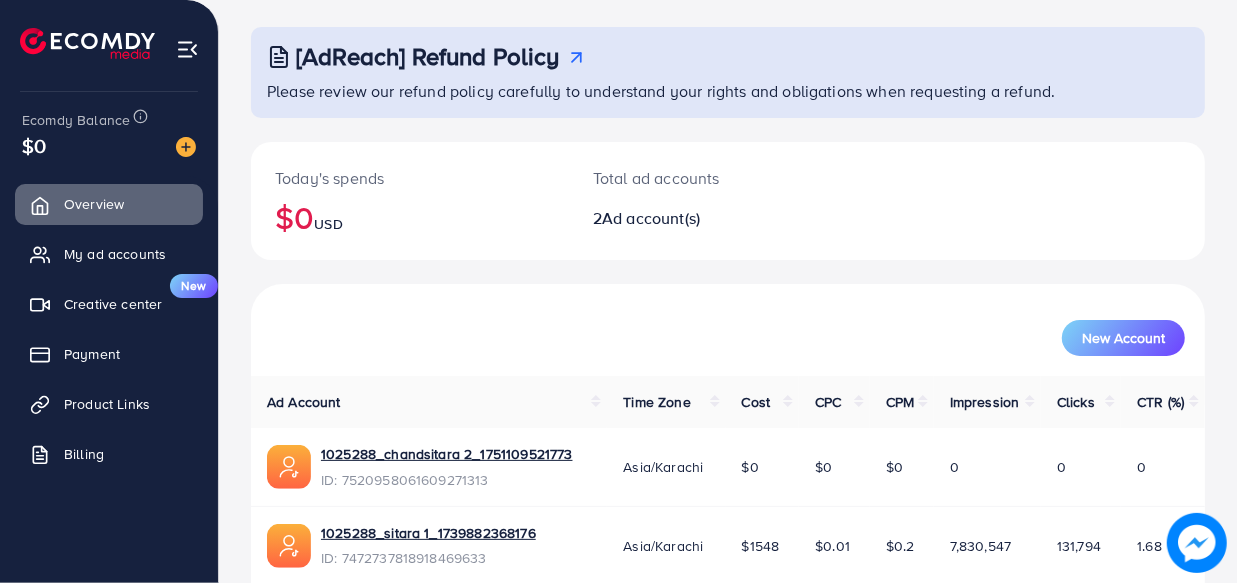 scroll, scrollTop: 92, scrollLeft: 0, axis: vertical 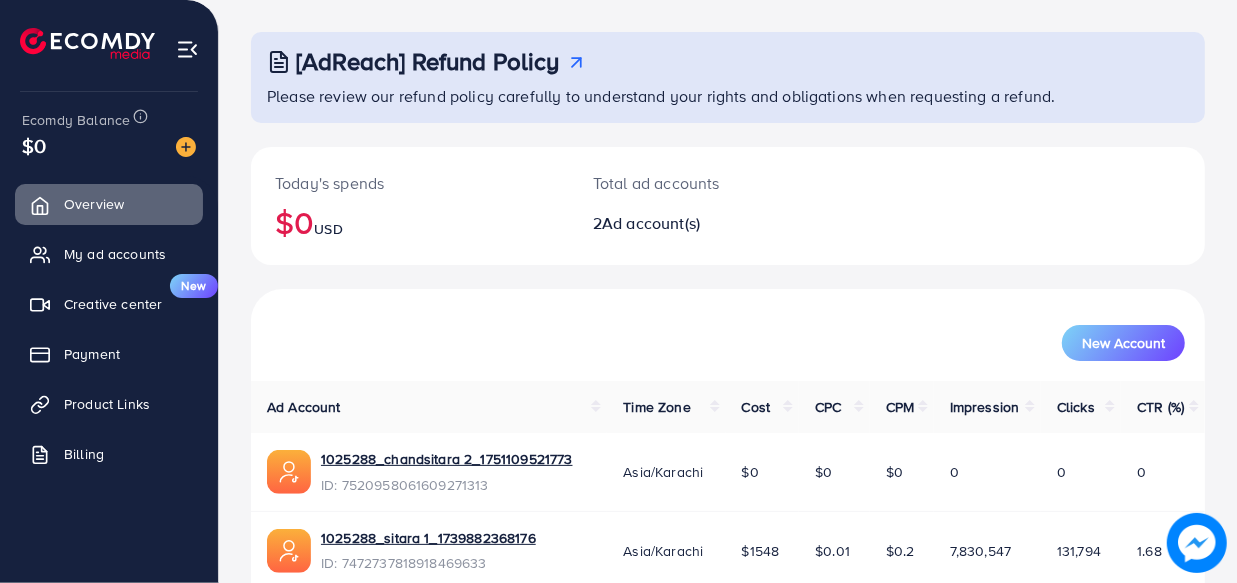 click at bounding box center (187, 49) 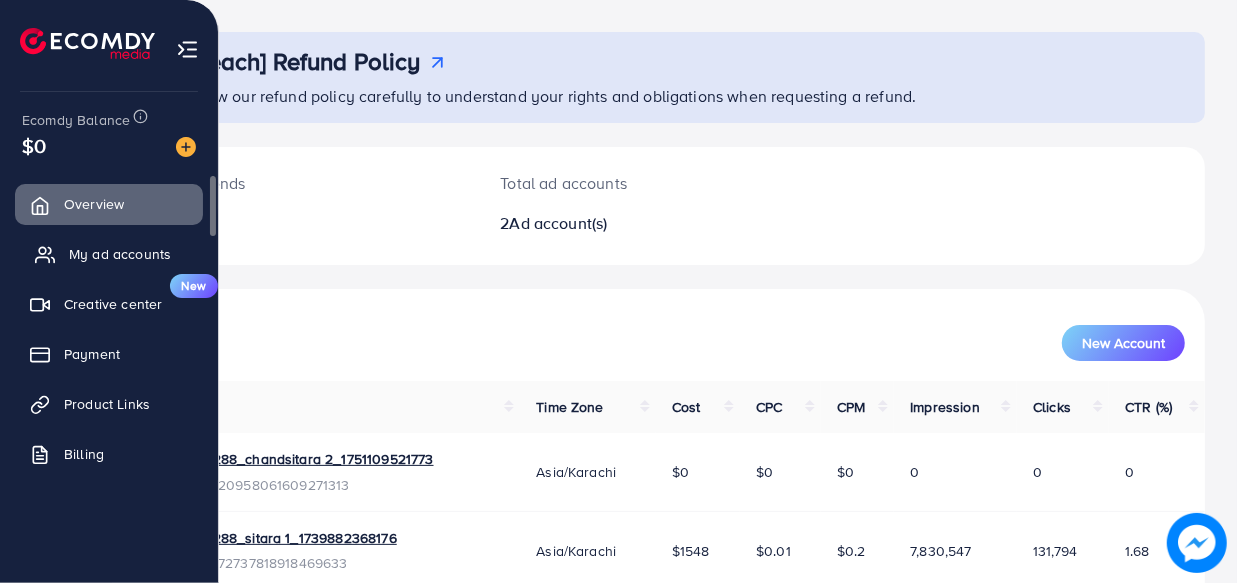 click on "My ad accounts" at bounding box center [120, 254] 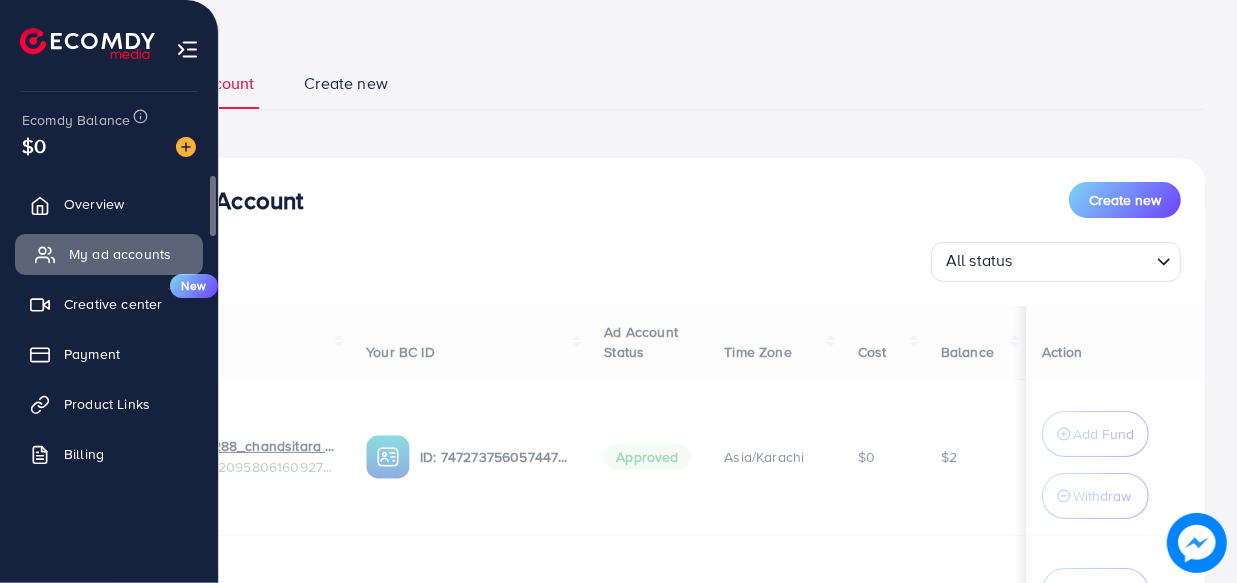scroll, scrollTop: 0, scrollLeft: 0, axis: both 